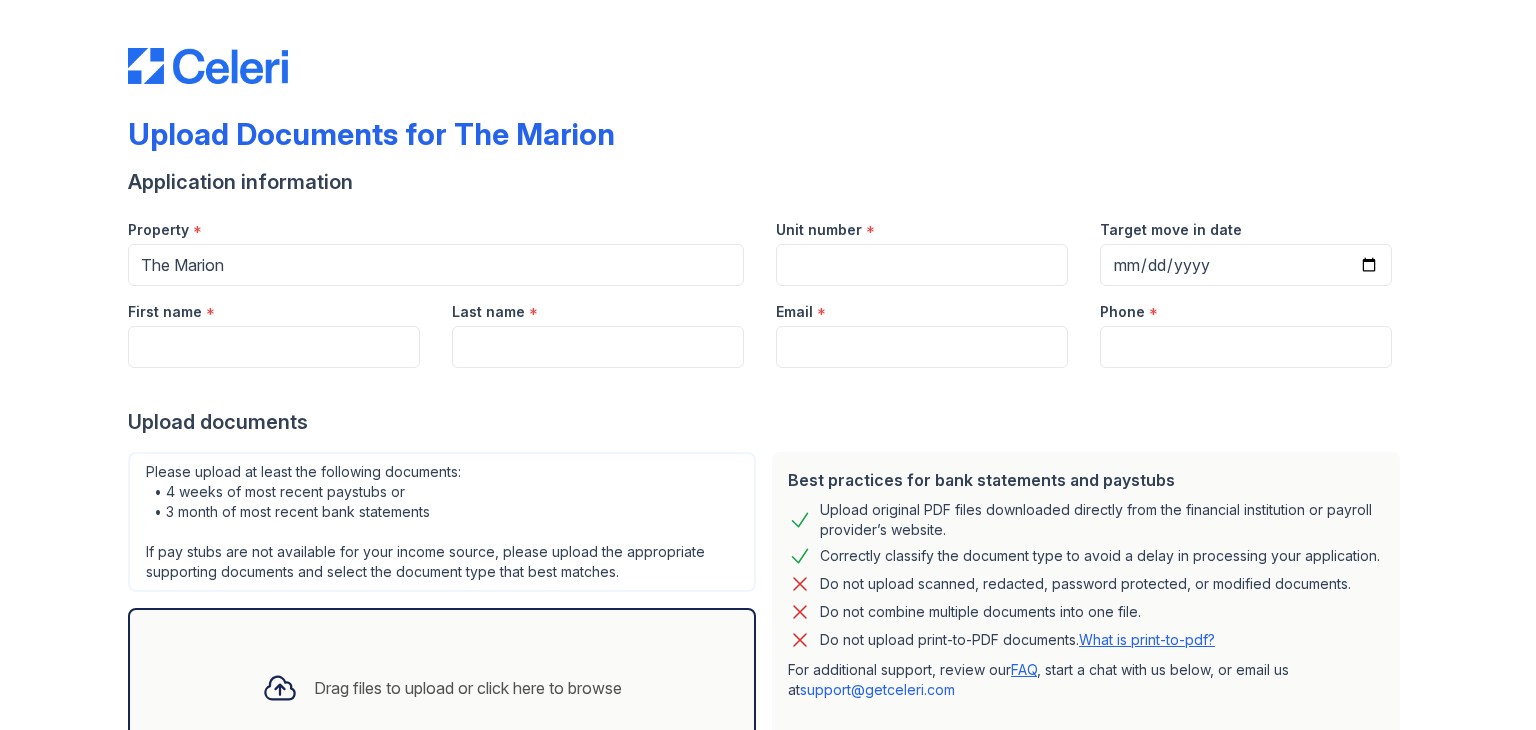 scroll, scrollTop: 0, scrollLeft: 0, axis: both 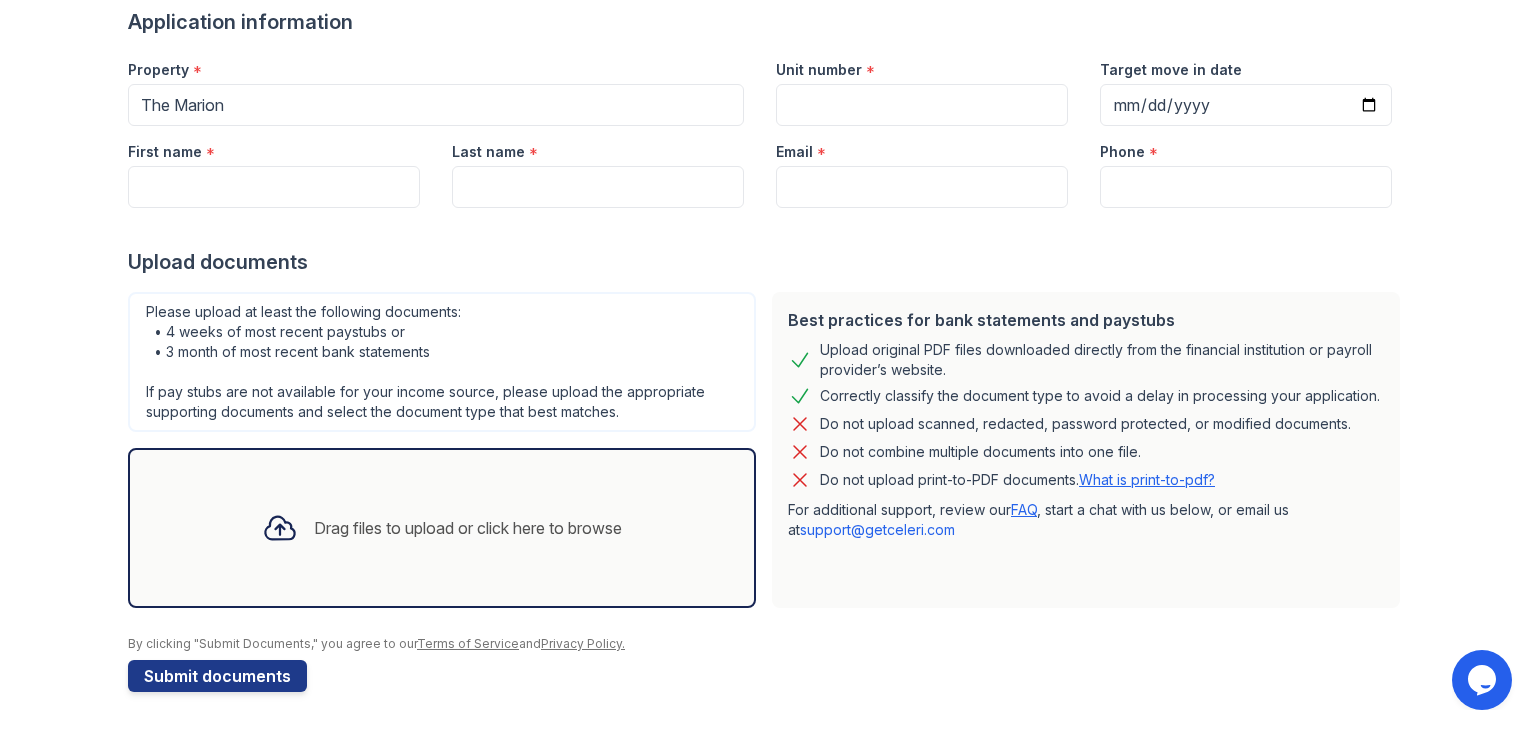 drag, startPoint x: 1501, startPoint y: 204, endPoint x: 1532, endPoint y: 213, distance: 32.280025 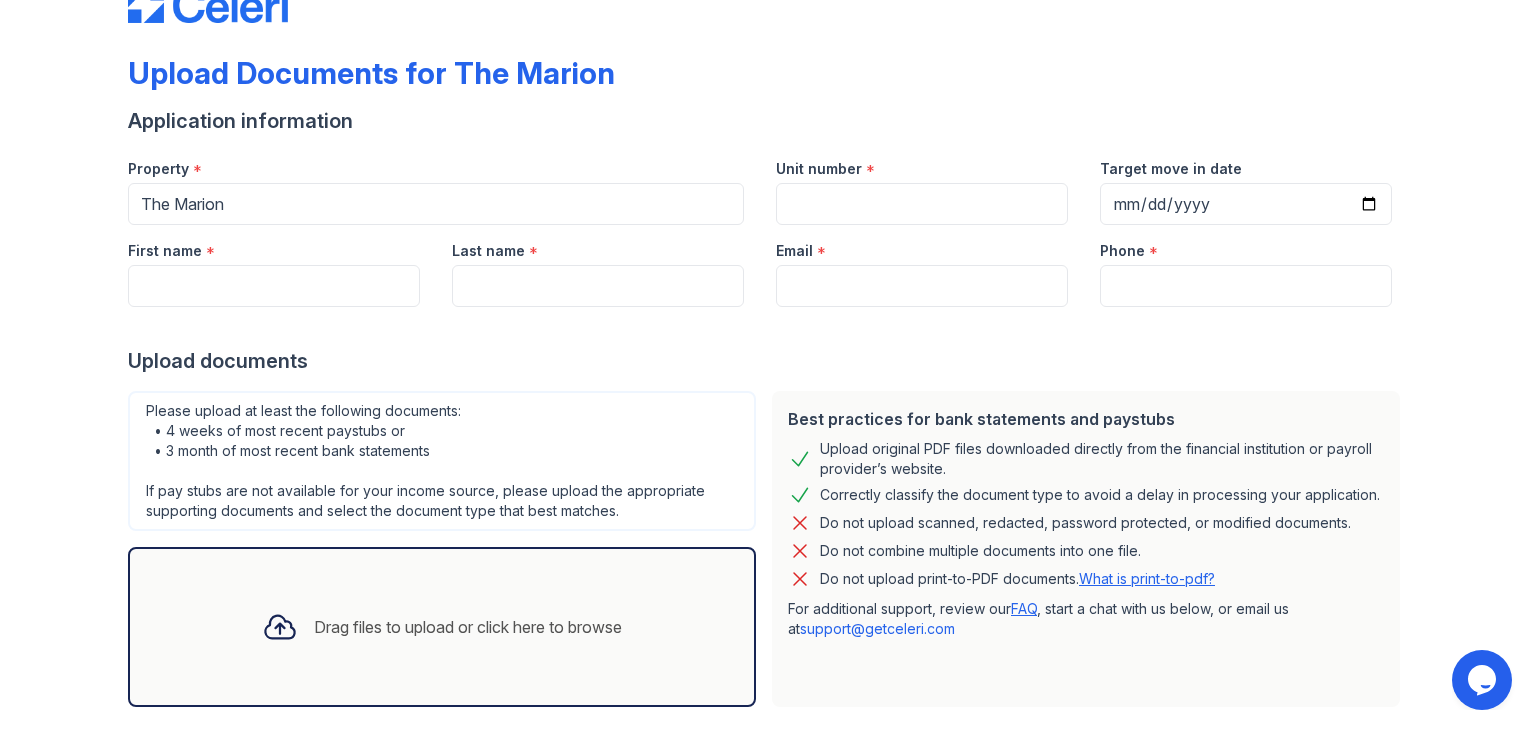 scroll, scrollTop: 0, scrollLeft: 0, axis: both 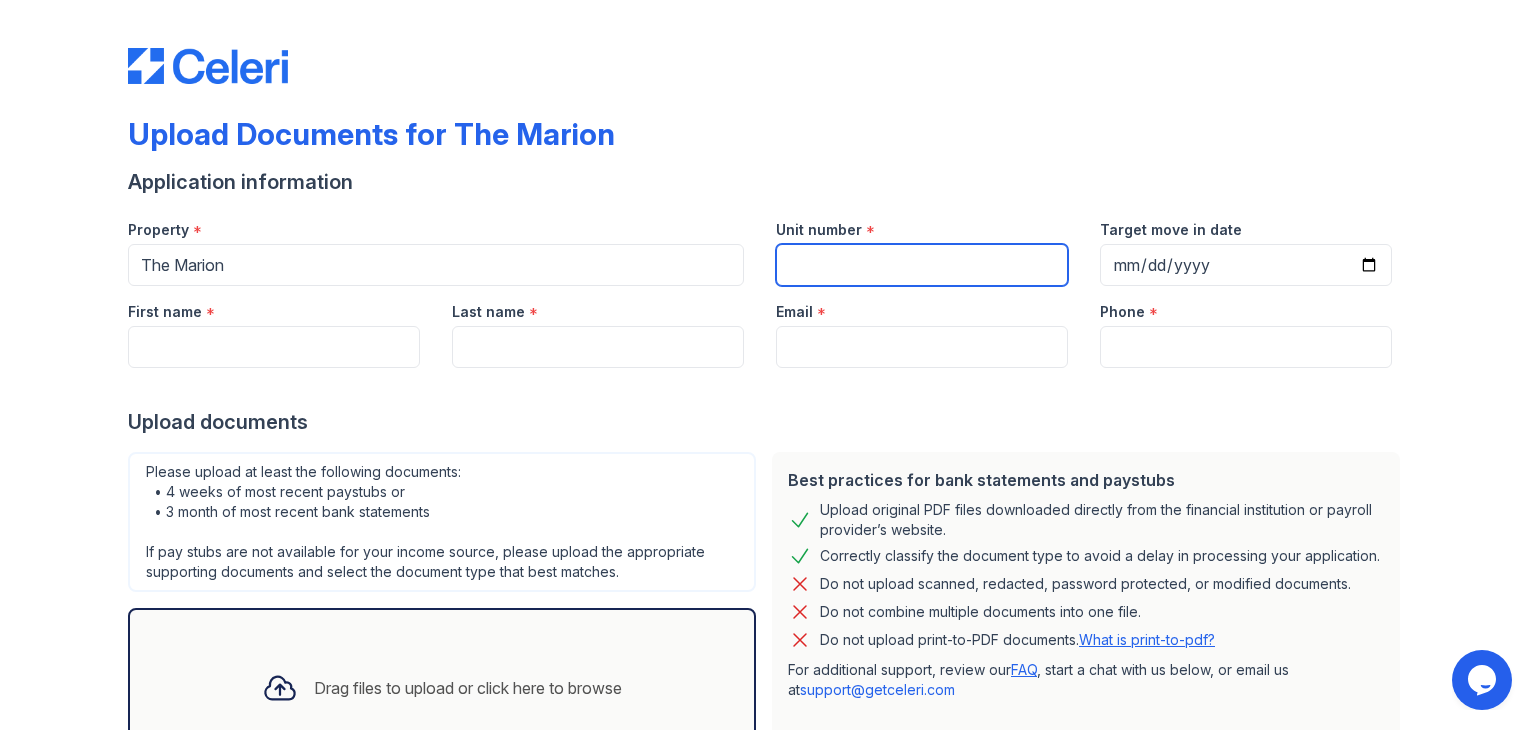 click on "Unit number" at bounding box center [922, 265] 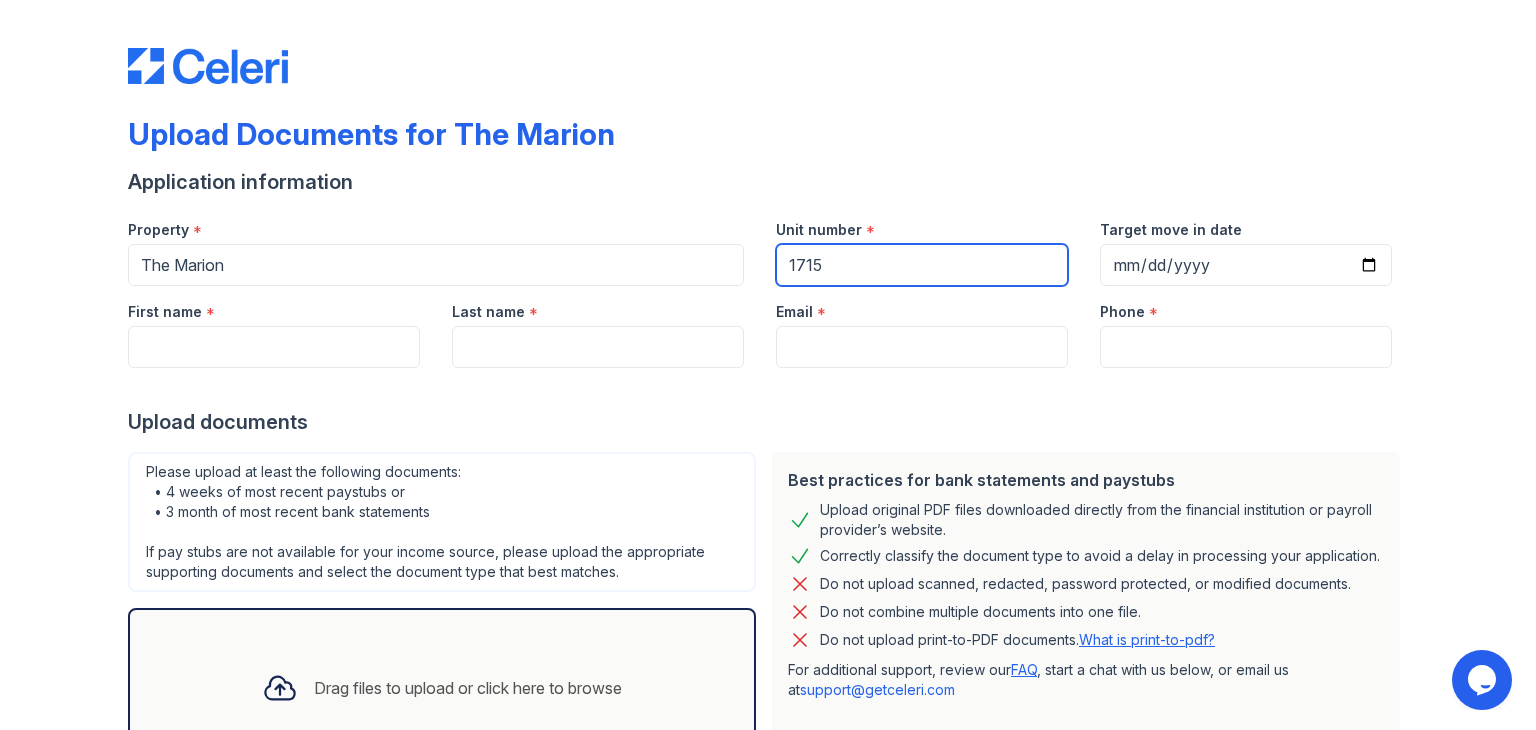 type on "1715" 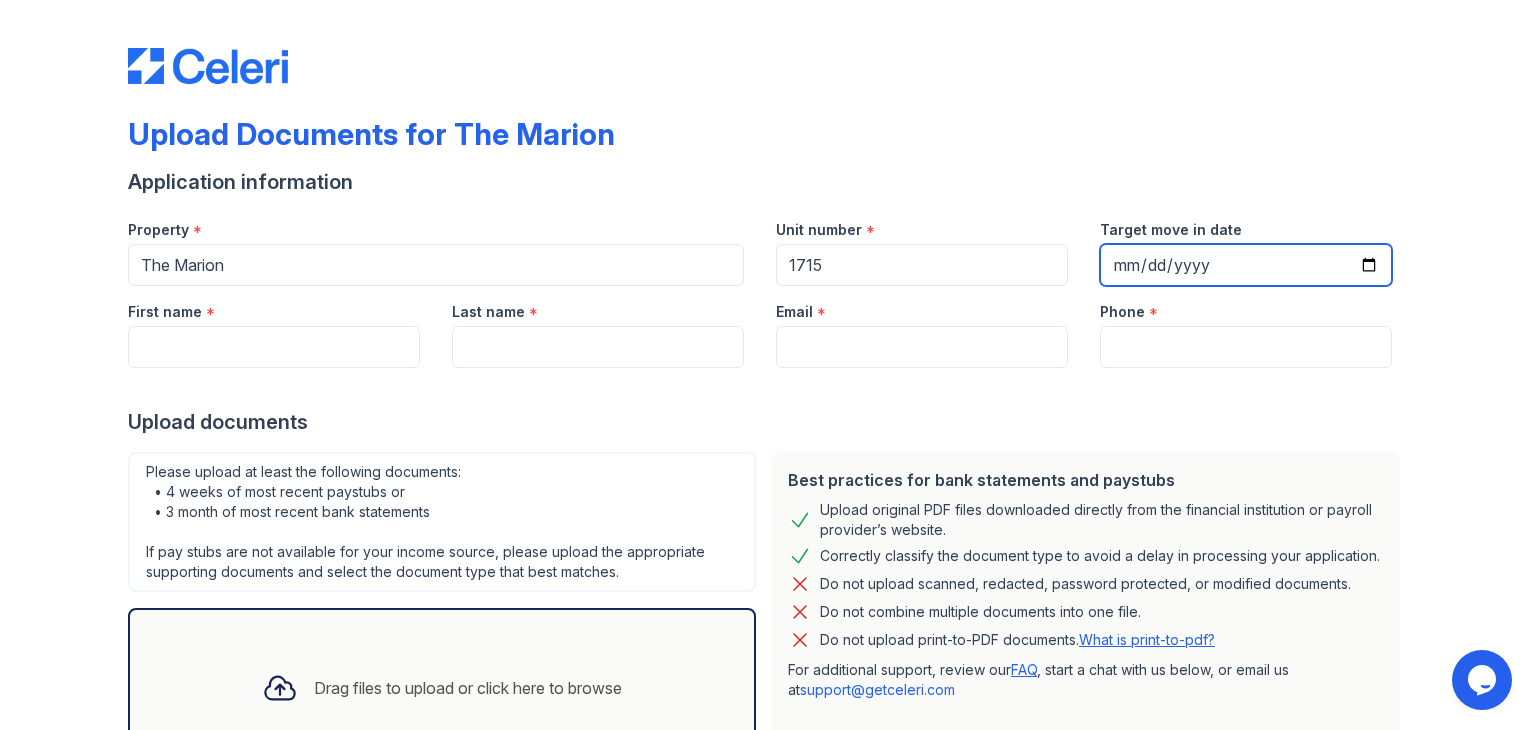 click on "Target move in date" at bounding box center (1246, 265) 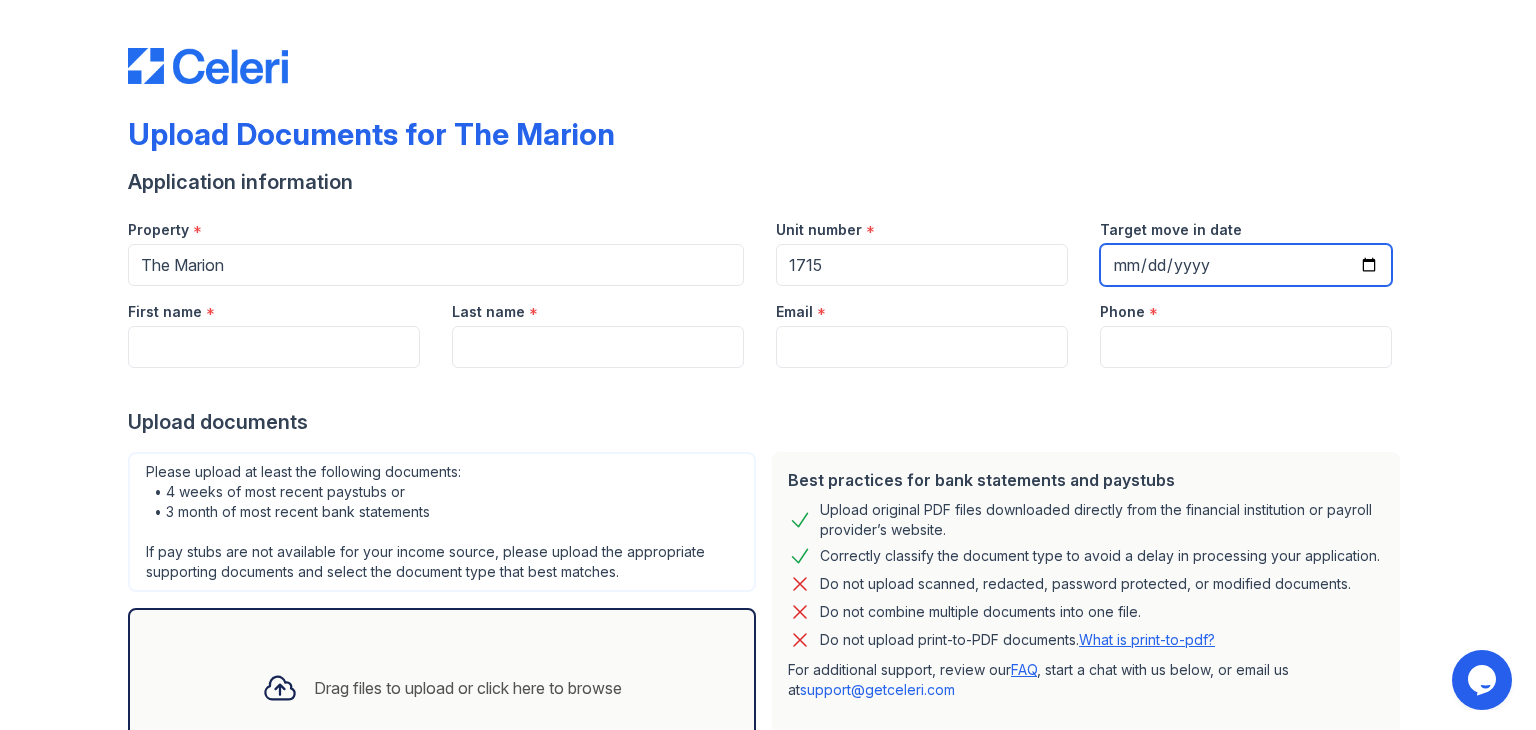 click on "Target move in date" at bounding box center [1246, 265] 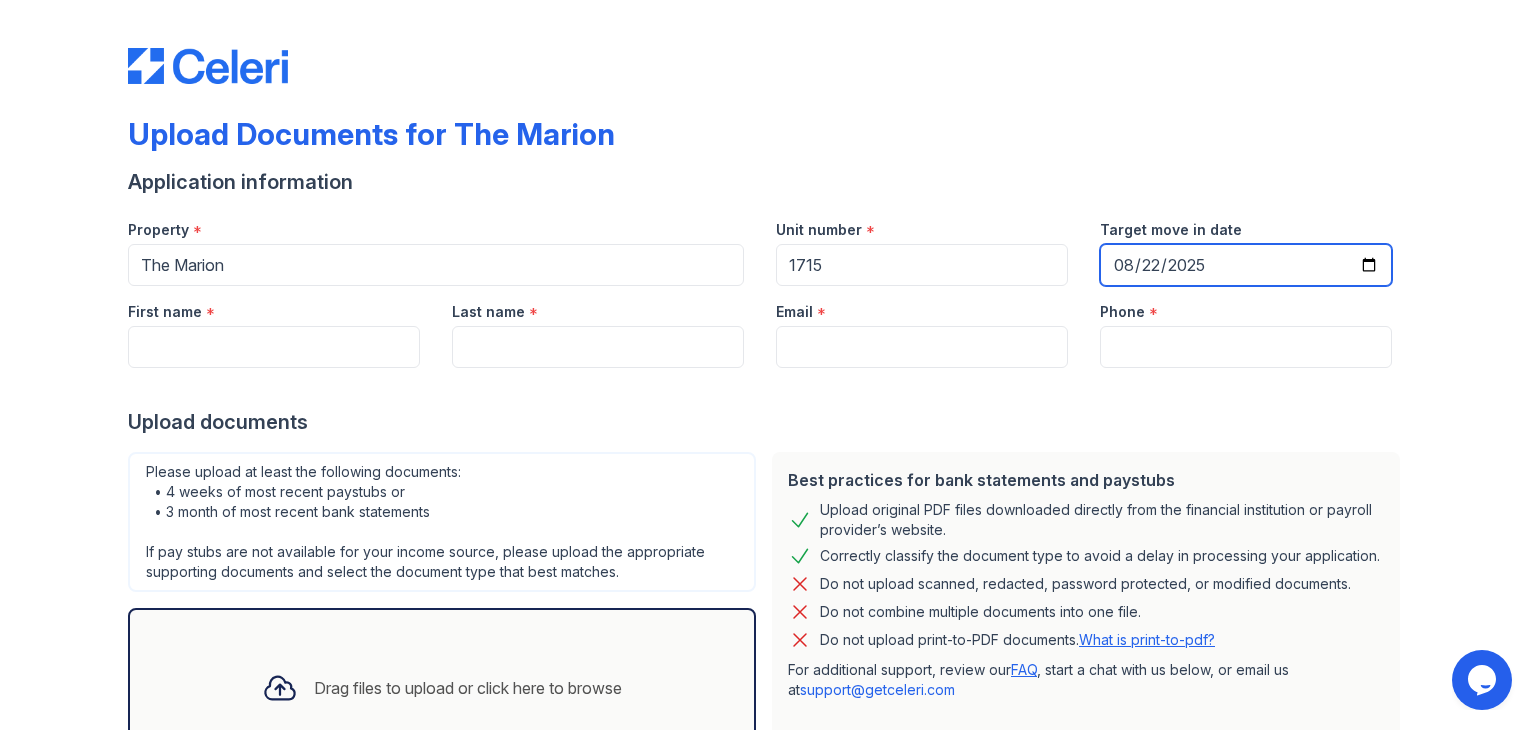 type on "2025-08-22" 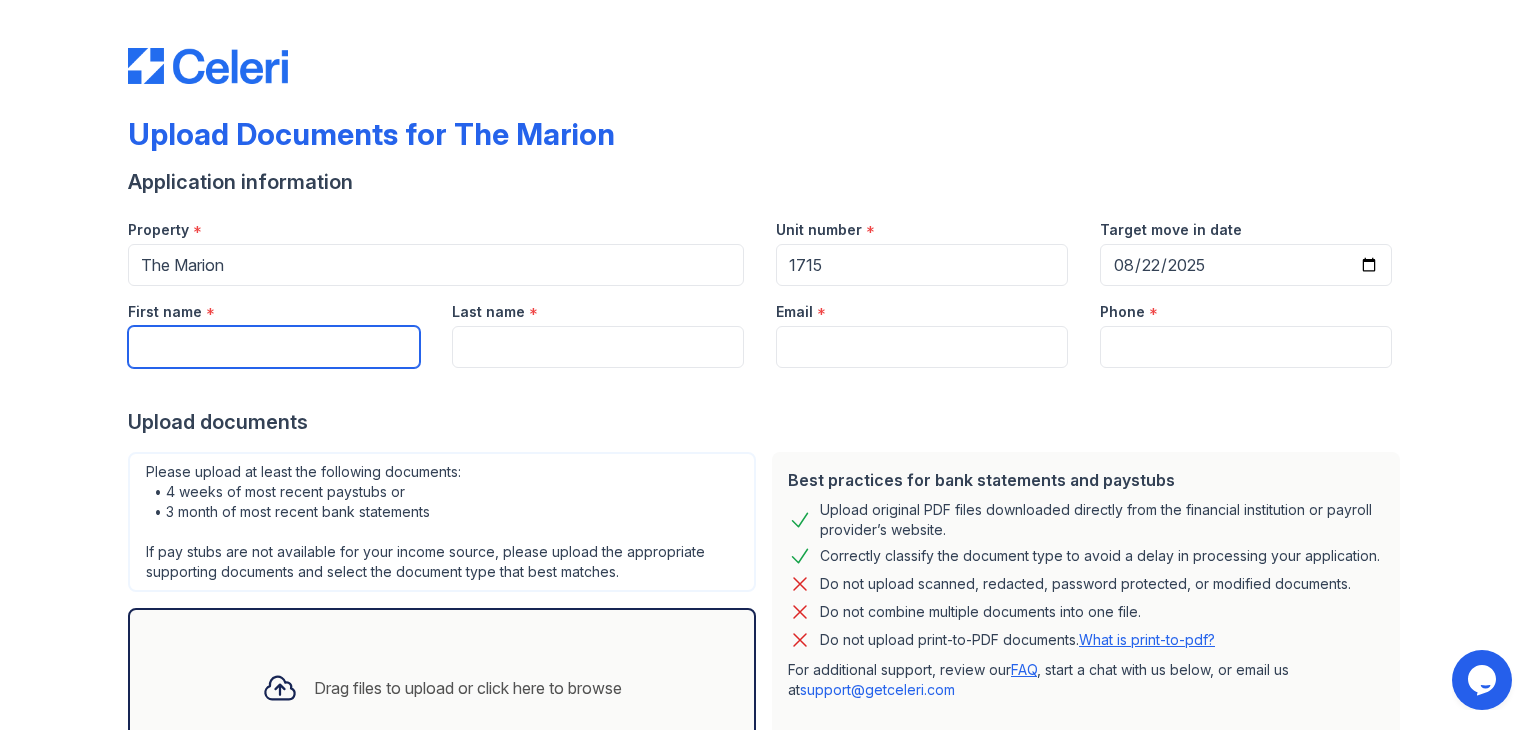 click on "First name" at bounding box center [274, 347] 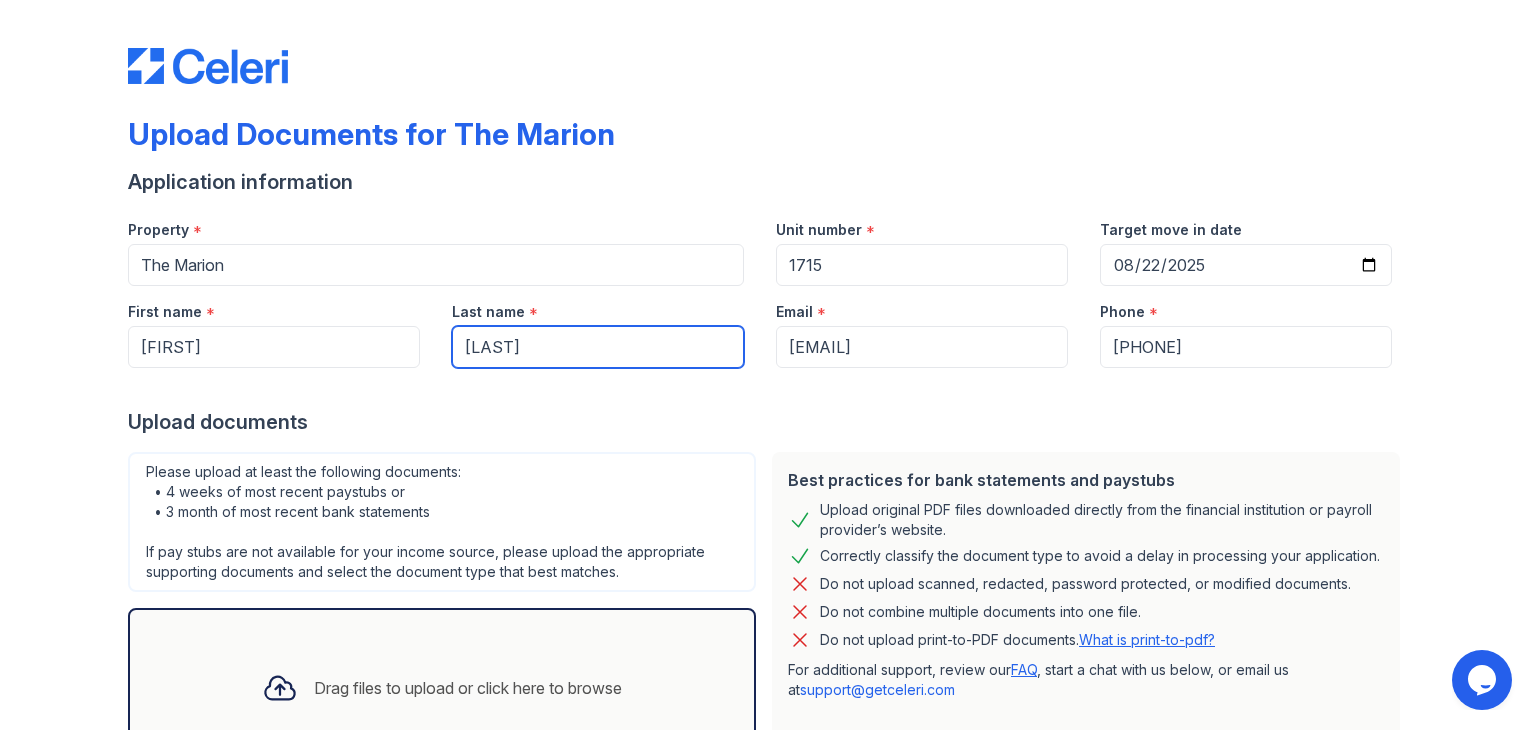 click on "Gyamfi" at bounding box center (598, 347) 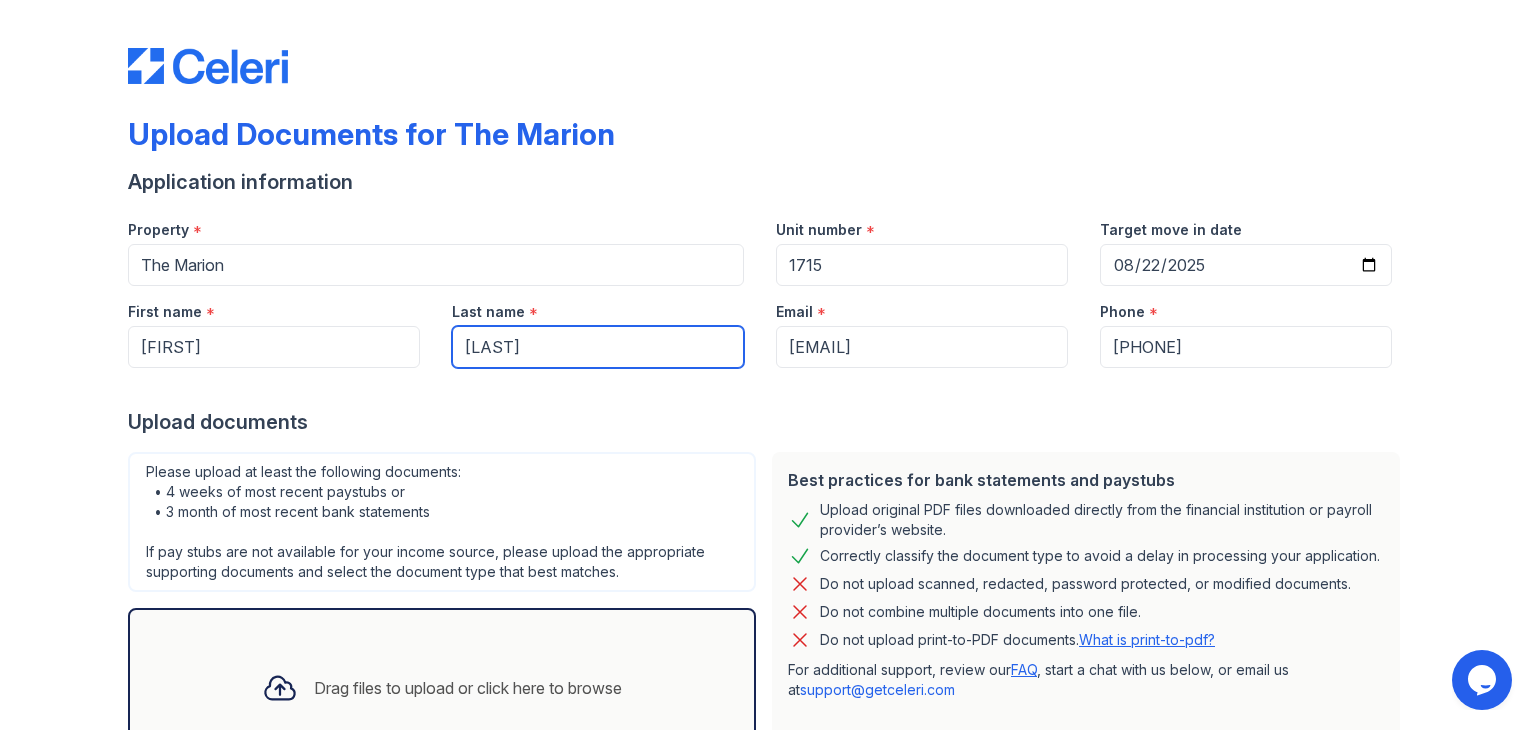 type on "Adu Gyamfi" 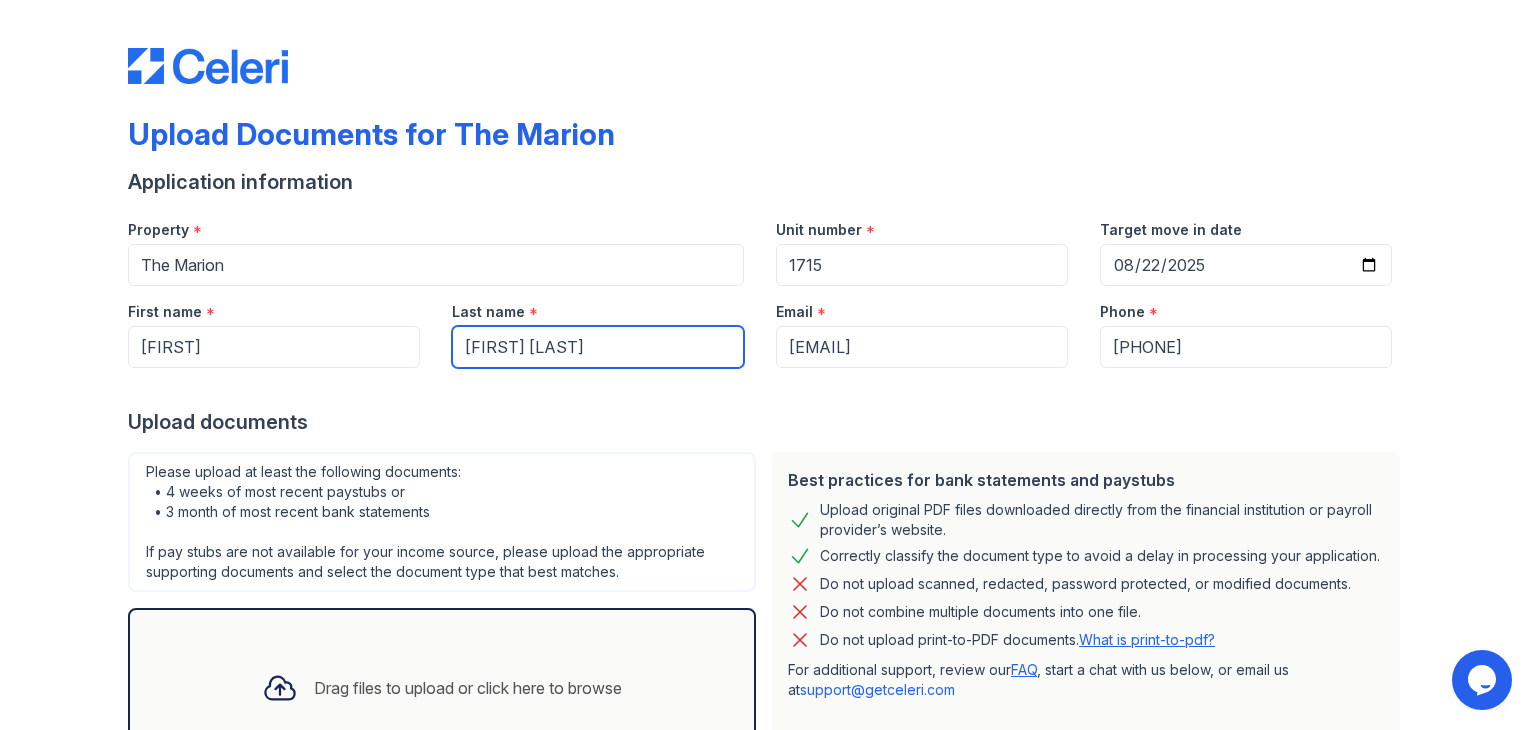 scroll, scrollTop: 160, scrollLeft: 0, axis: vertical 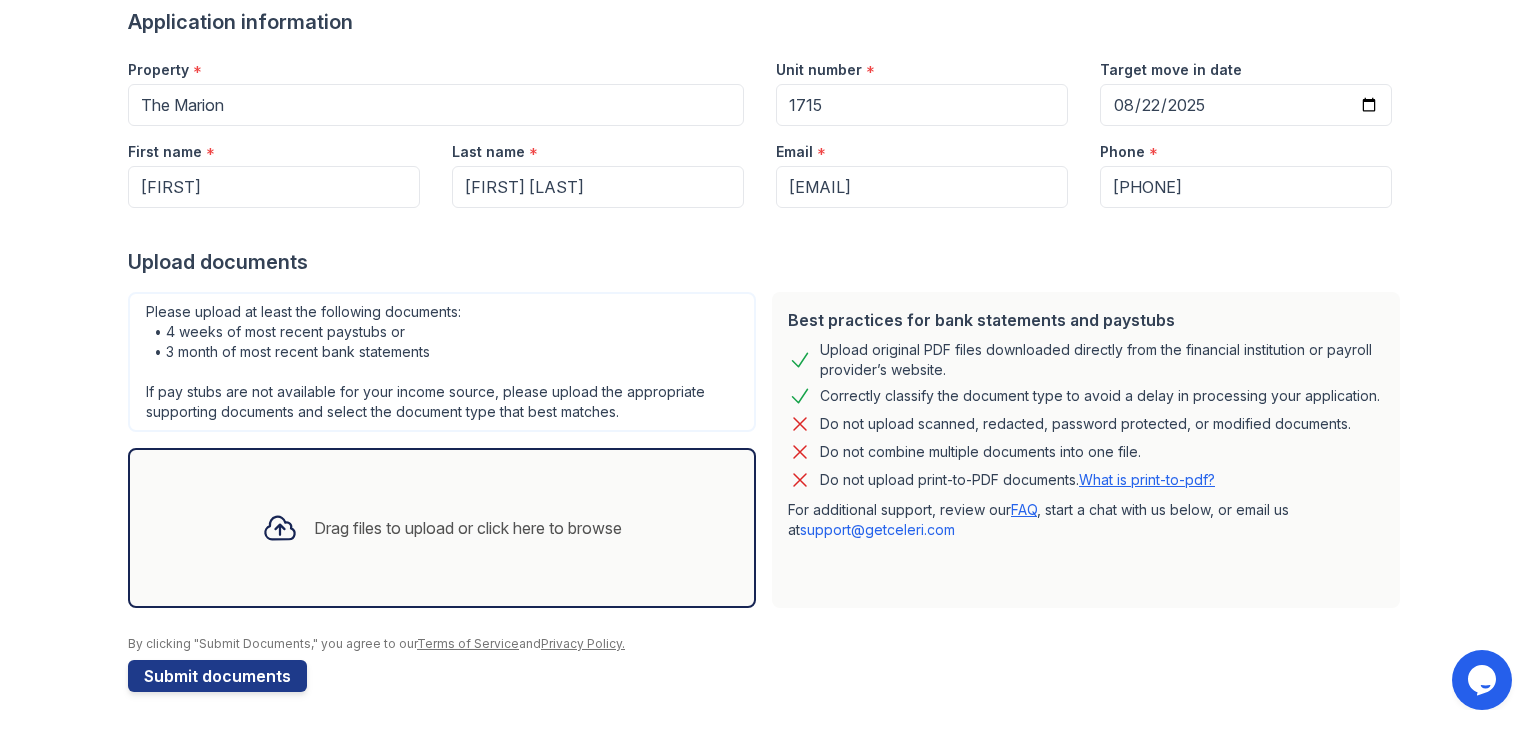 click 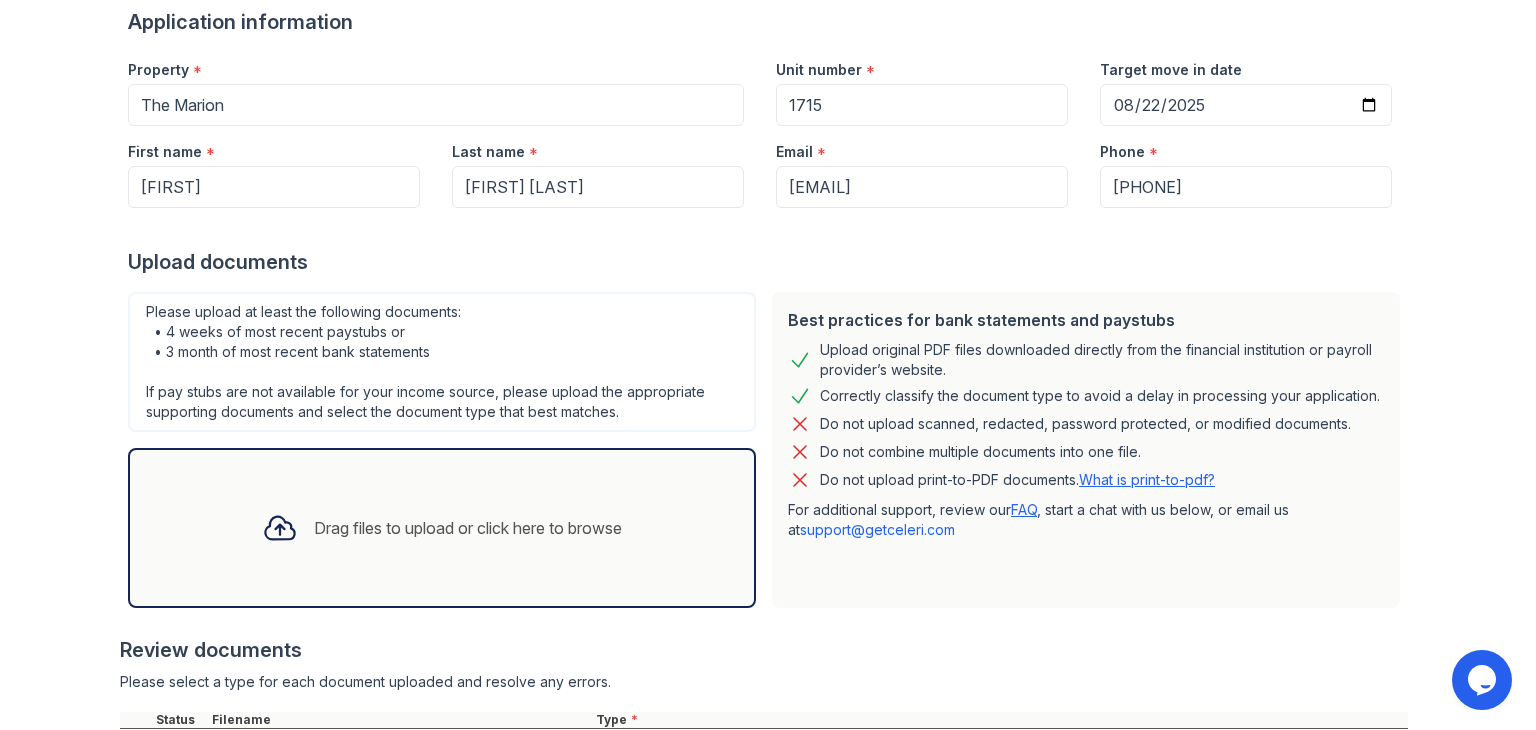 click on "Drag files to upload or click here to browse" at bounding box center [468, 528] 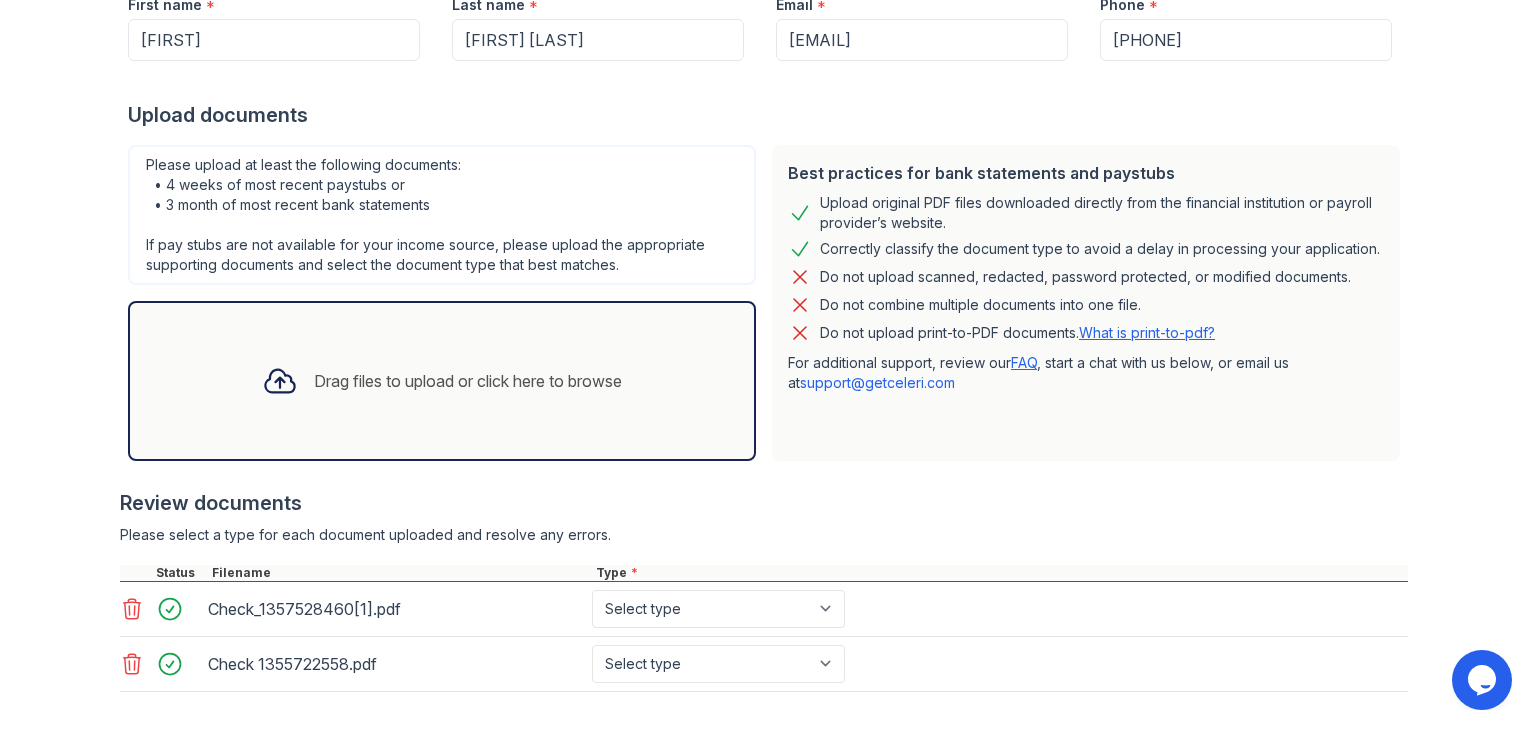 scroll, scrollTop: 402, scrollLeft: 0, axis: vertical 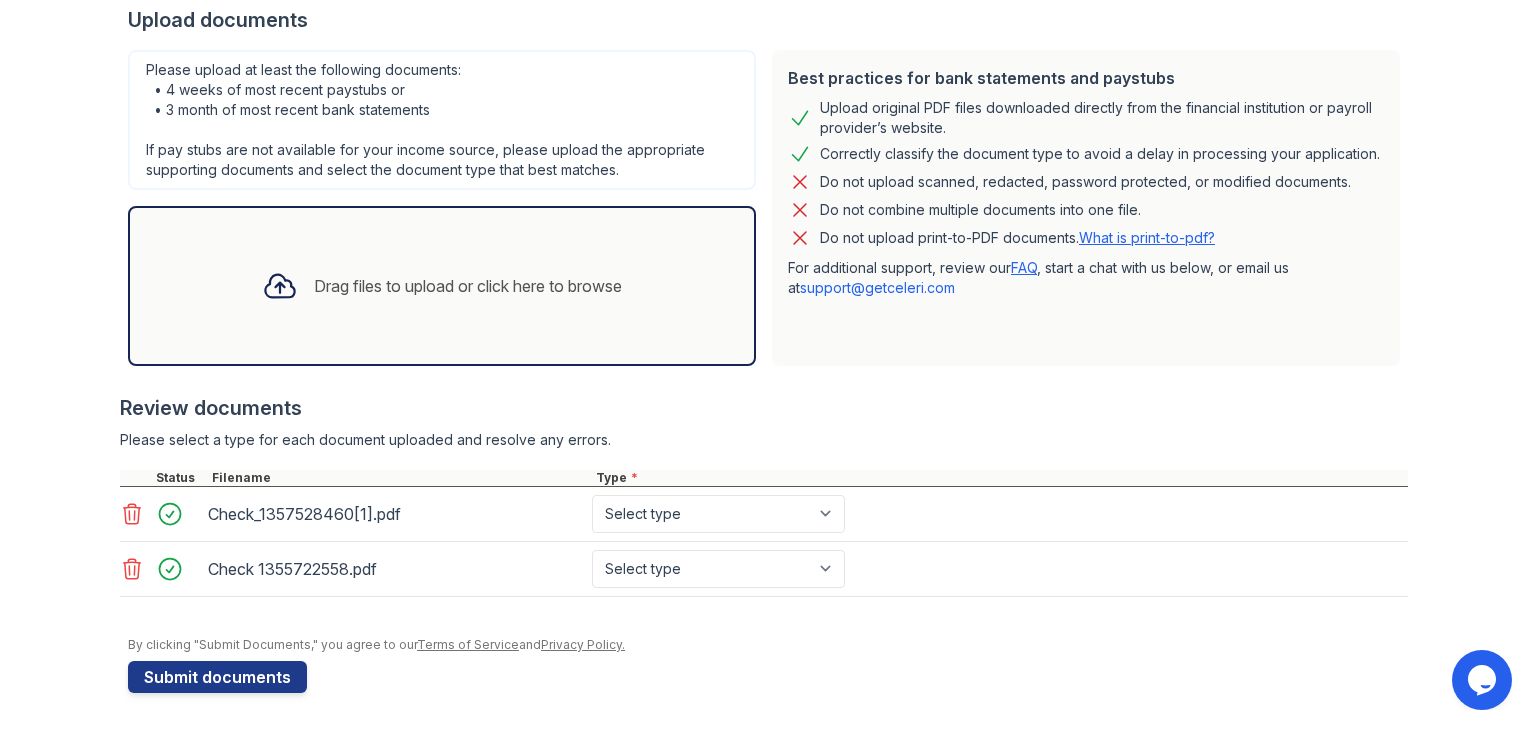 click on "Drag files to upload or click here to browse" at bounding box center [468, 286] 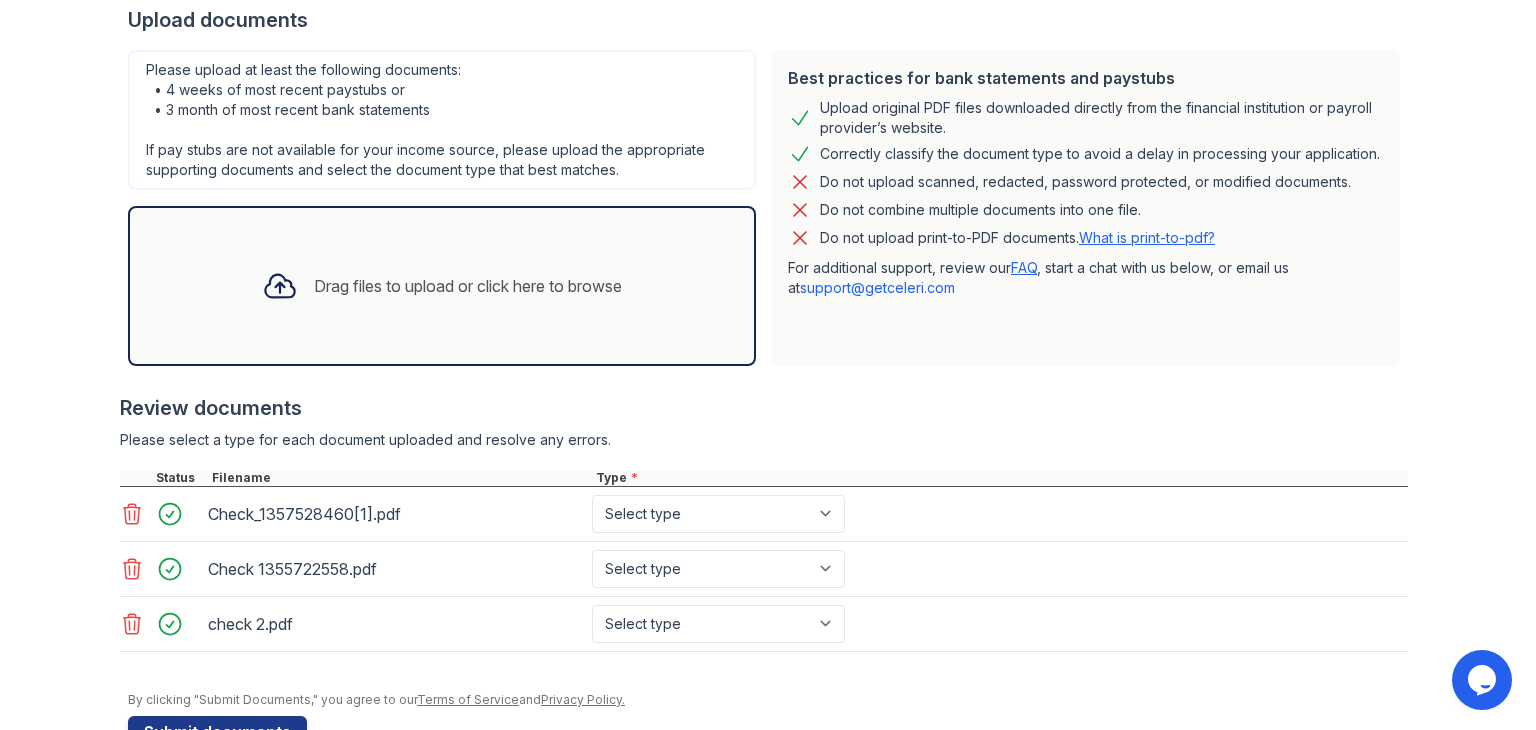 click on "Drag files to upload or click here to browse" at bounding box center (468, 286) 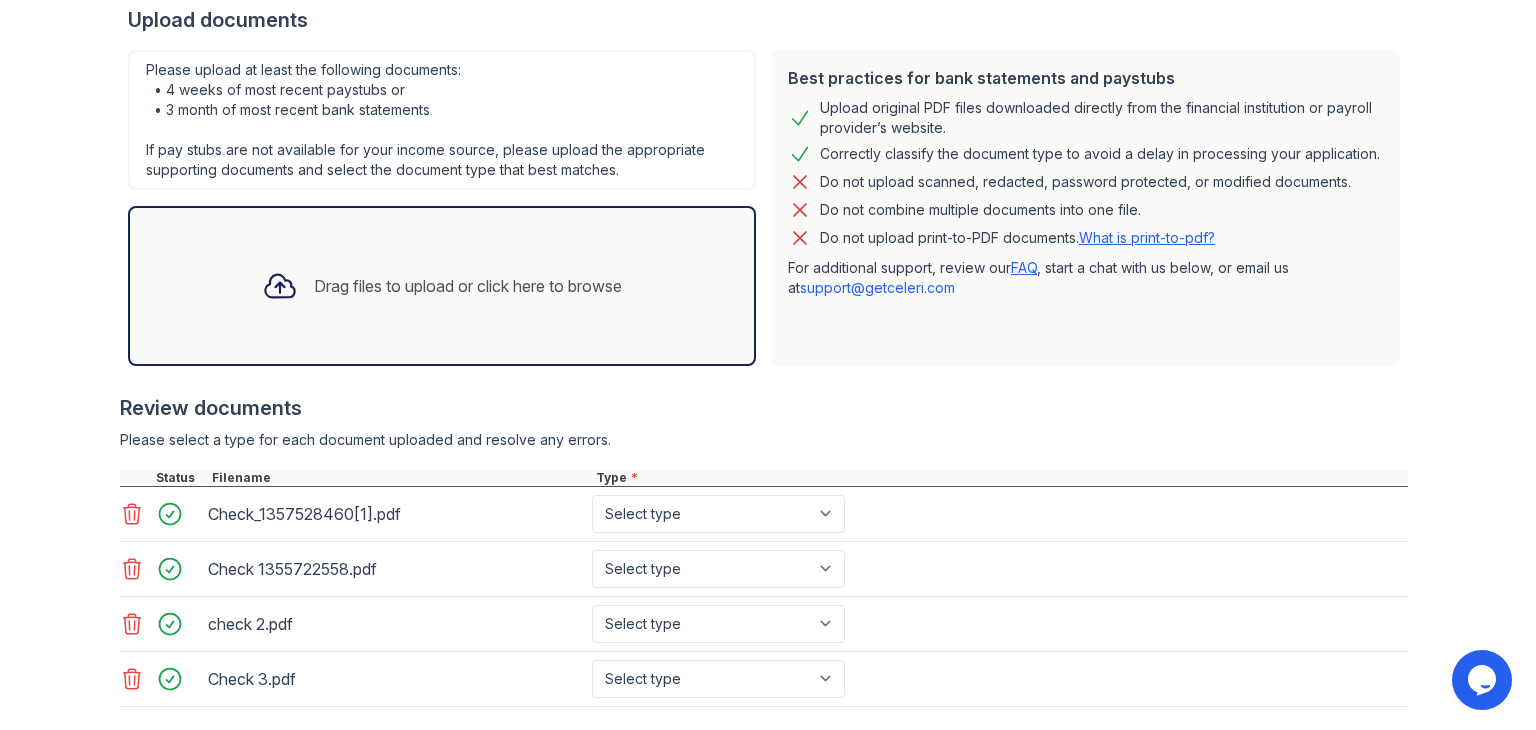 scroll, scrollTop: 511, scrollLeft: 0, axis: vertical 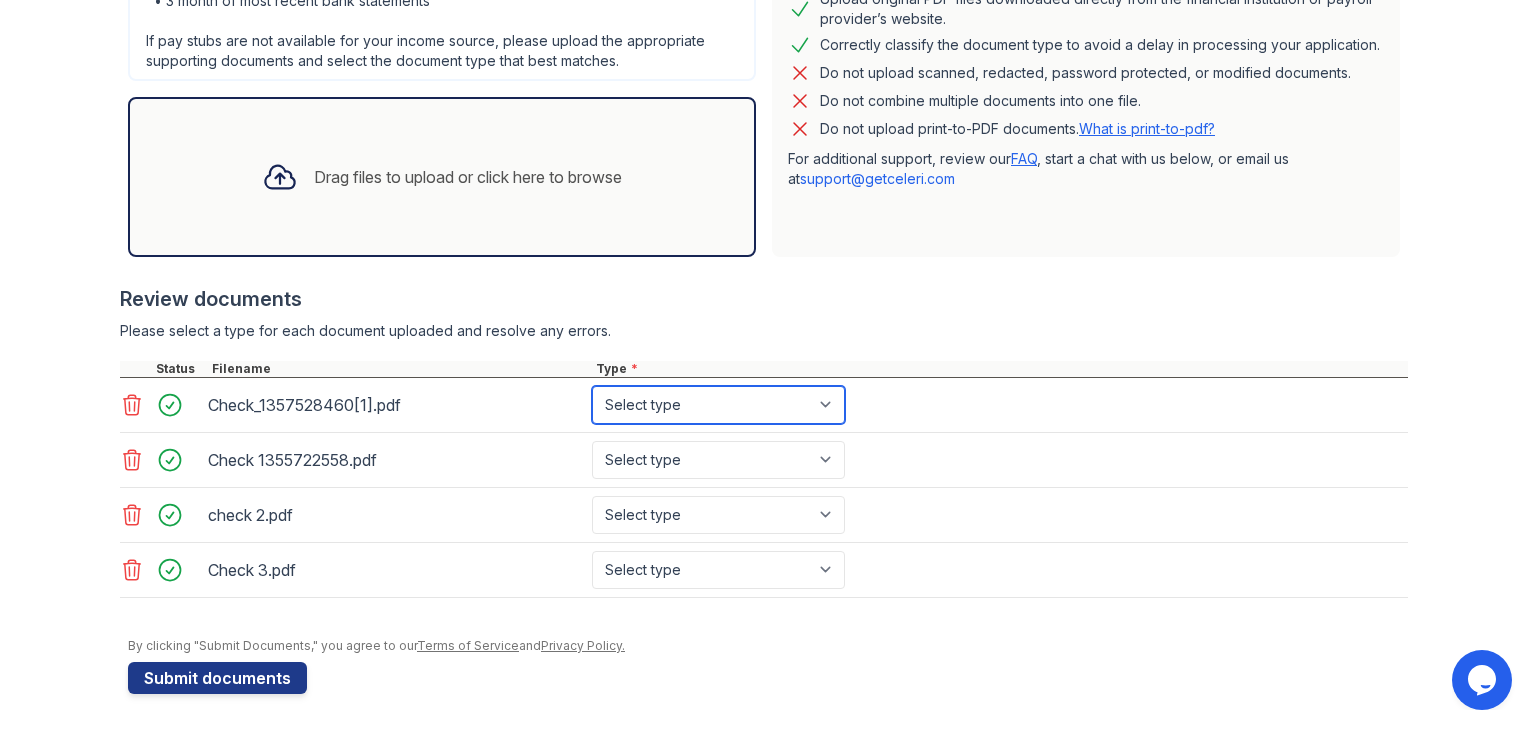 click on "Select type
Paystub
Bank Statement
Offer Letter
Tax Documents
Benefit Award Letter
Investment Account Statement
Other" at bounding box center [718, 405] 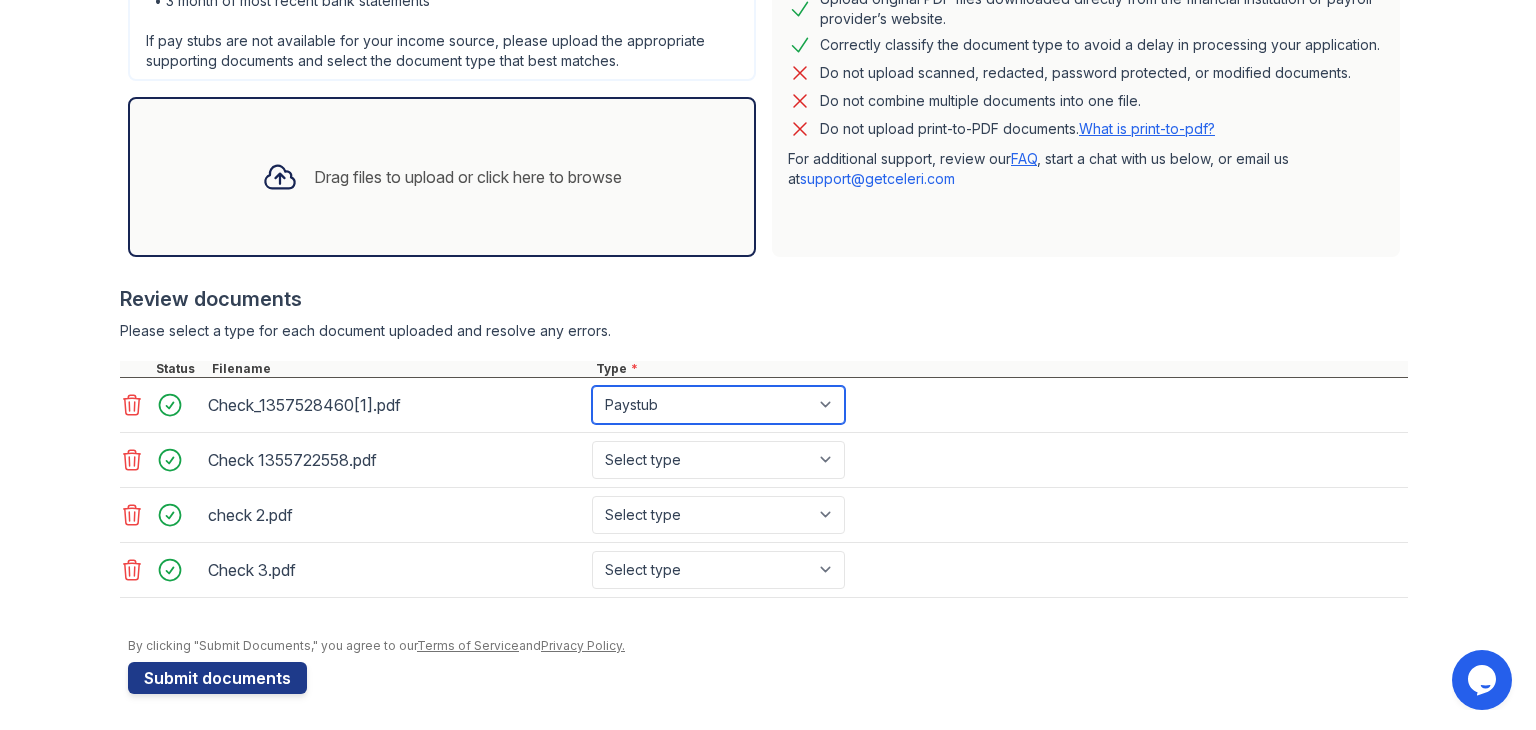 click on "Select type
Paystub
Bank Statement
Offer Letter
Tax Documents
Benefit Award Letter
Investment Account Statement
Other" at bounding box center [718, 405] 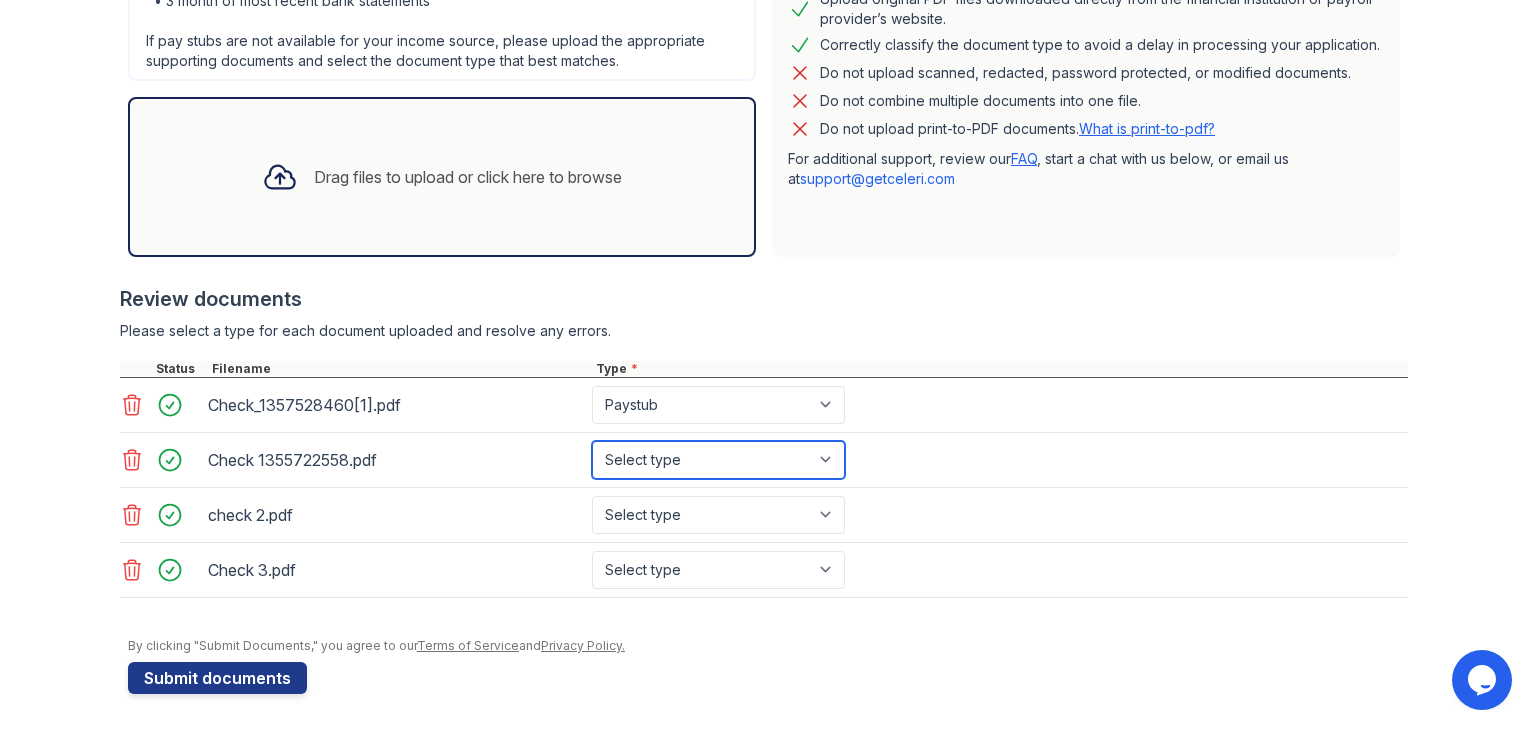 click on "Select type
Paystub
Bank Statement
Offer Letter
Tax Documents
Benefit Award Letter
Investment Account Statement
Other" at bounding box center [718, 460] 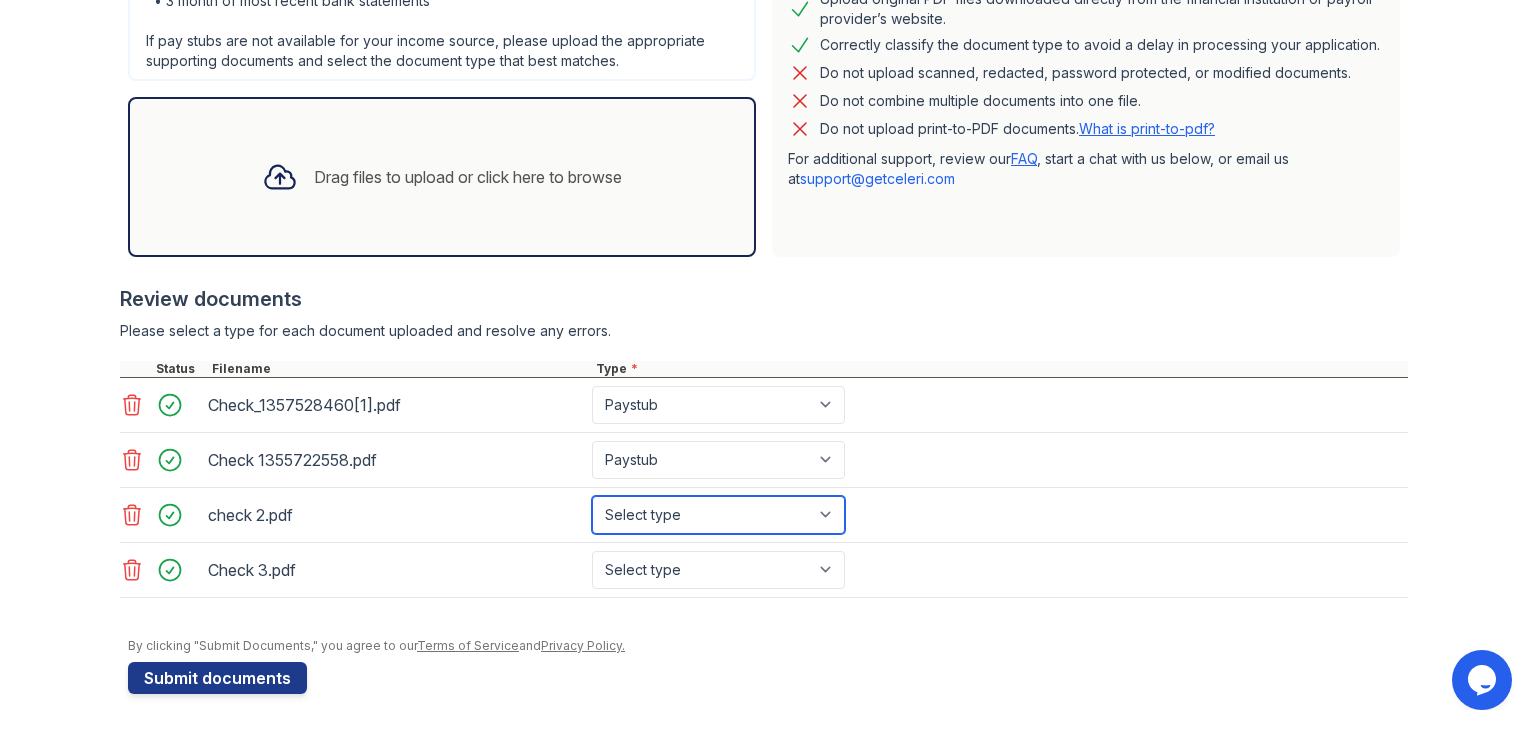 click on "Select type
Paystub
Bank Statement
Offer Letter
Tax Documents
Benefit Award Letter
Investment Account Statement
Other" at bounding box center [718, 515] 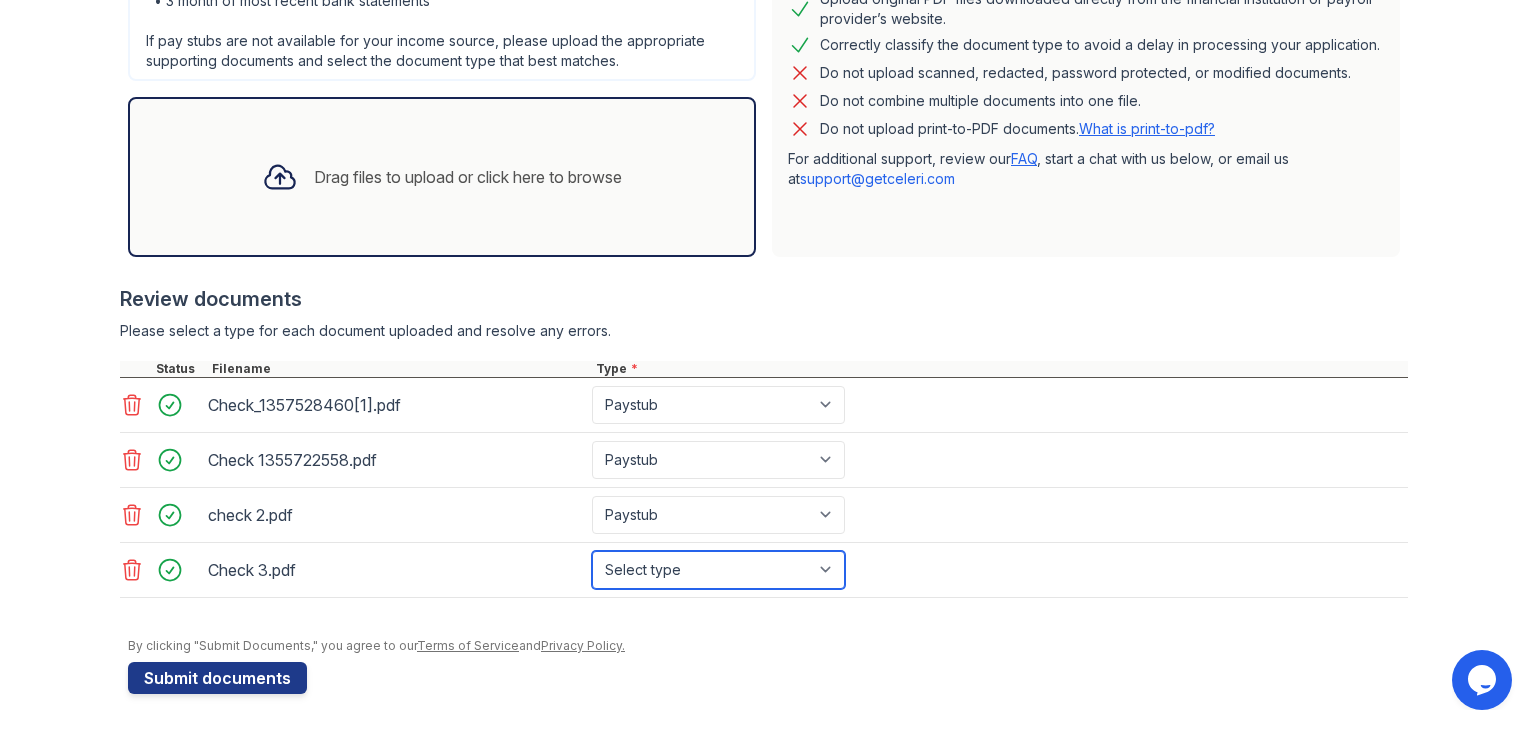 click on "Select type
Paystub
Bank Statement
Offer Letter
Tax Documents
Benefit Award Letter
Investment Account Statement
Other" at bounding box center (718, 570) 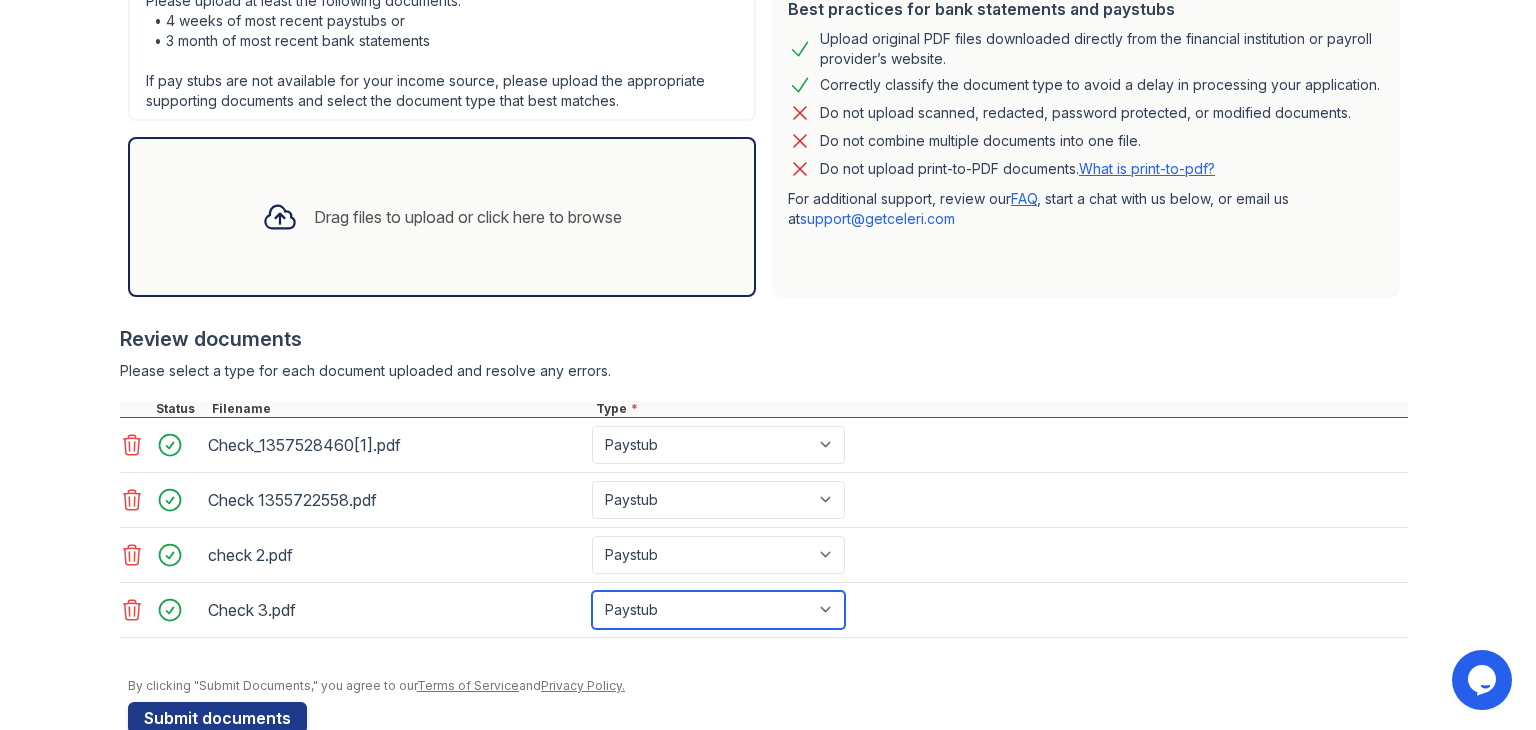 scroll, scrollTop: 511, scrollLeft: 0, axis: vertical 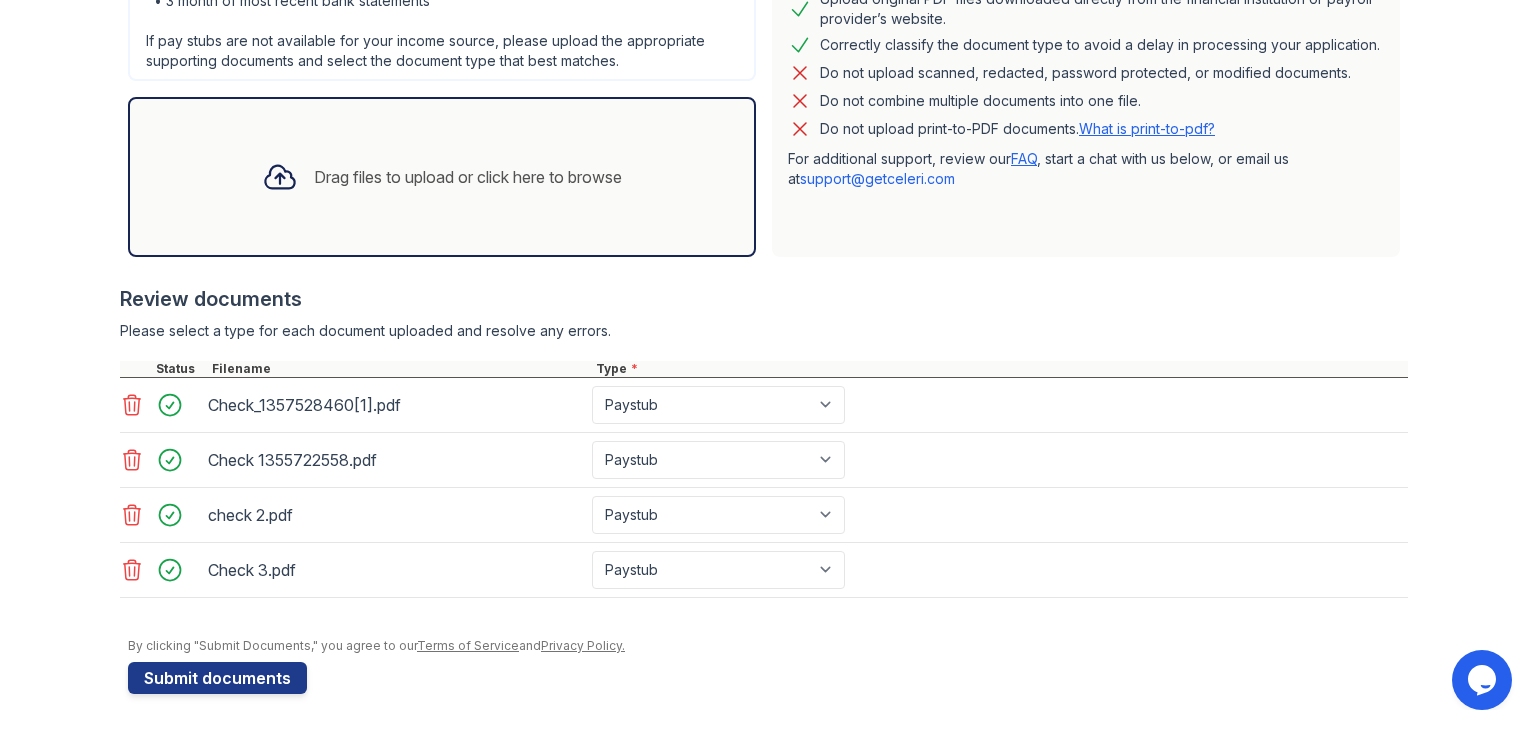 click on "Submit documents" at bounding box center [217, 678] 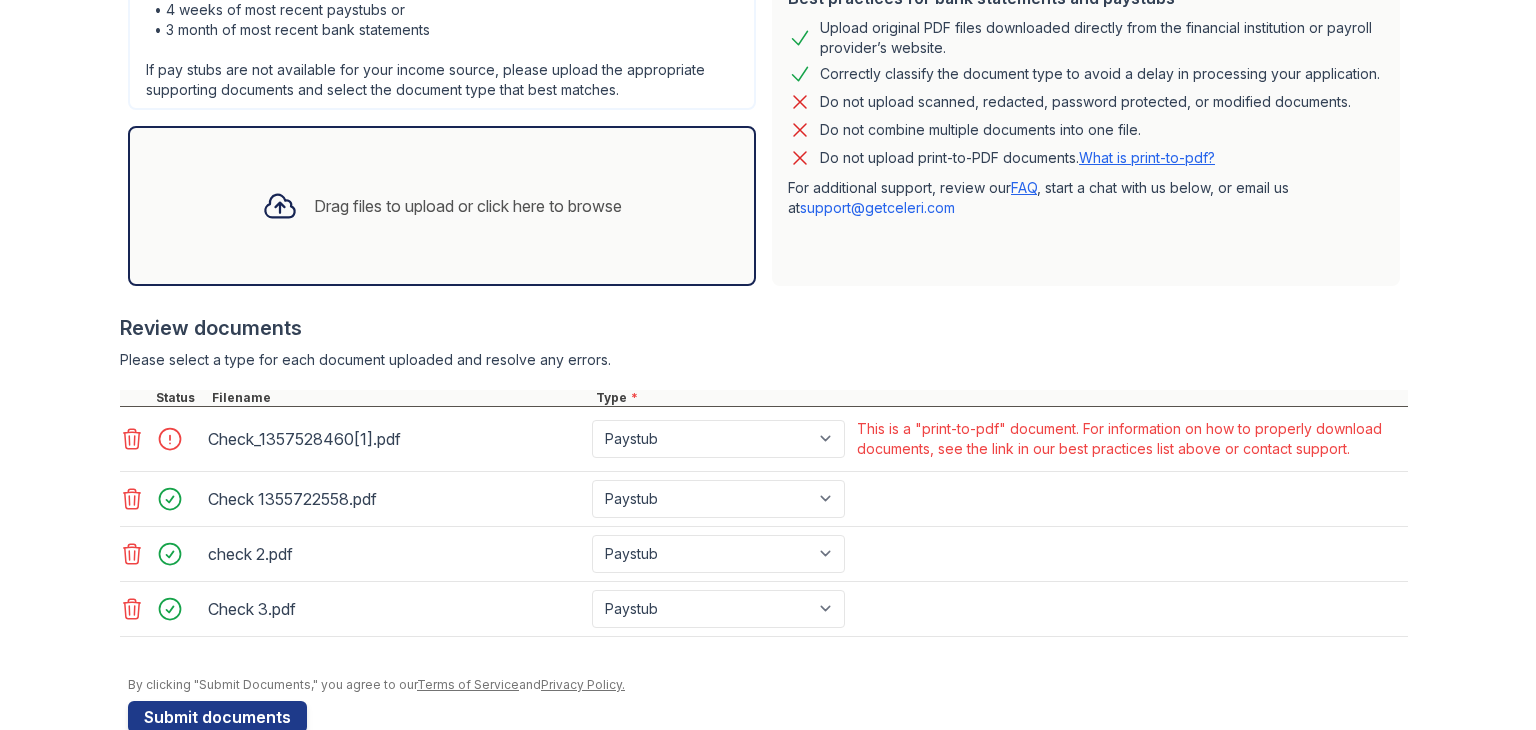 scroll, scrollTop: 0, scrollLeft: 0, axis: both 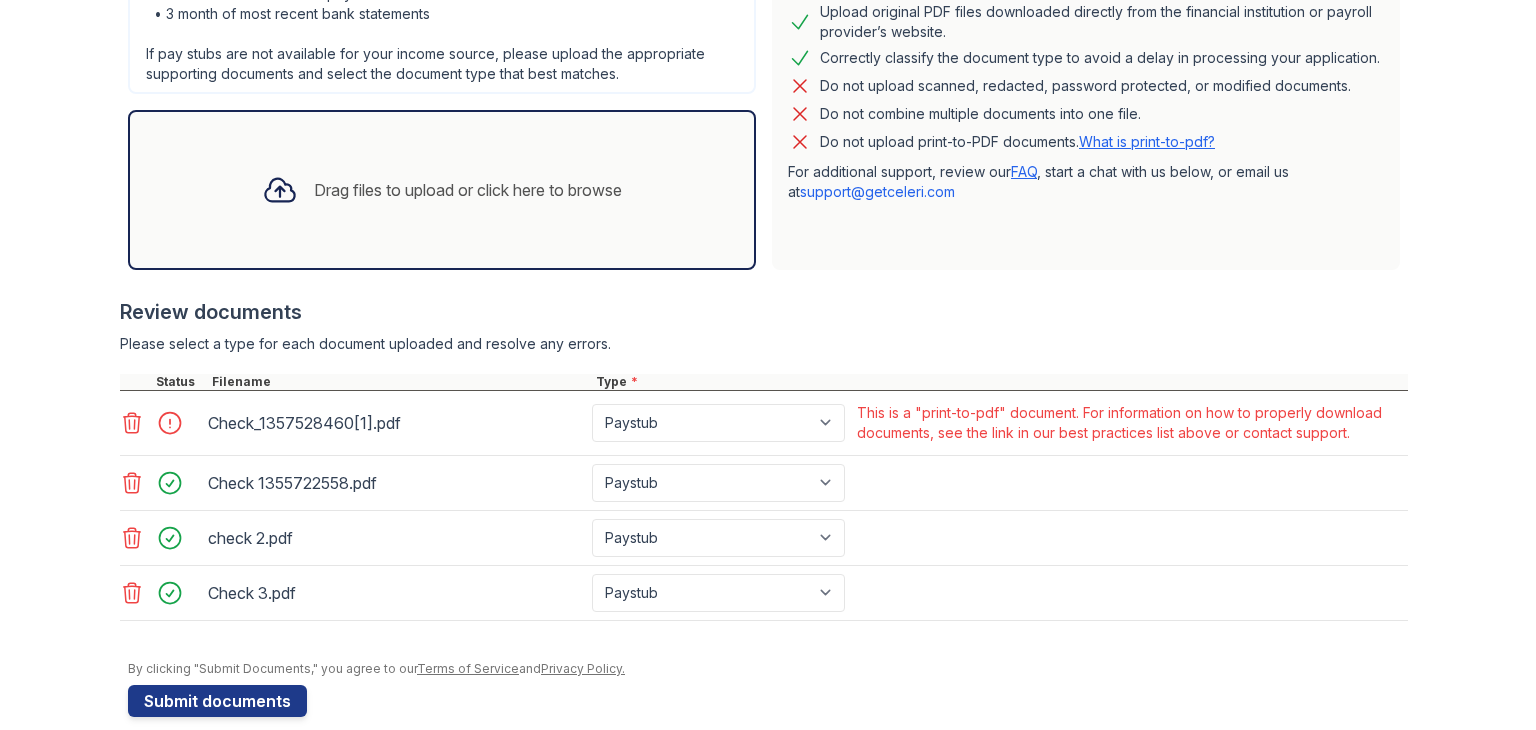 click on "This is a "print-to-pdf" document. For information on how to properly download documents, see the link in our best practices list above or contact support." at bounding box center (1130, 423) 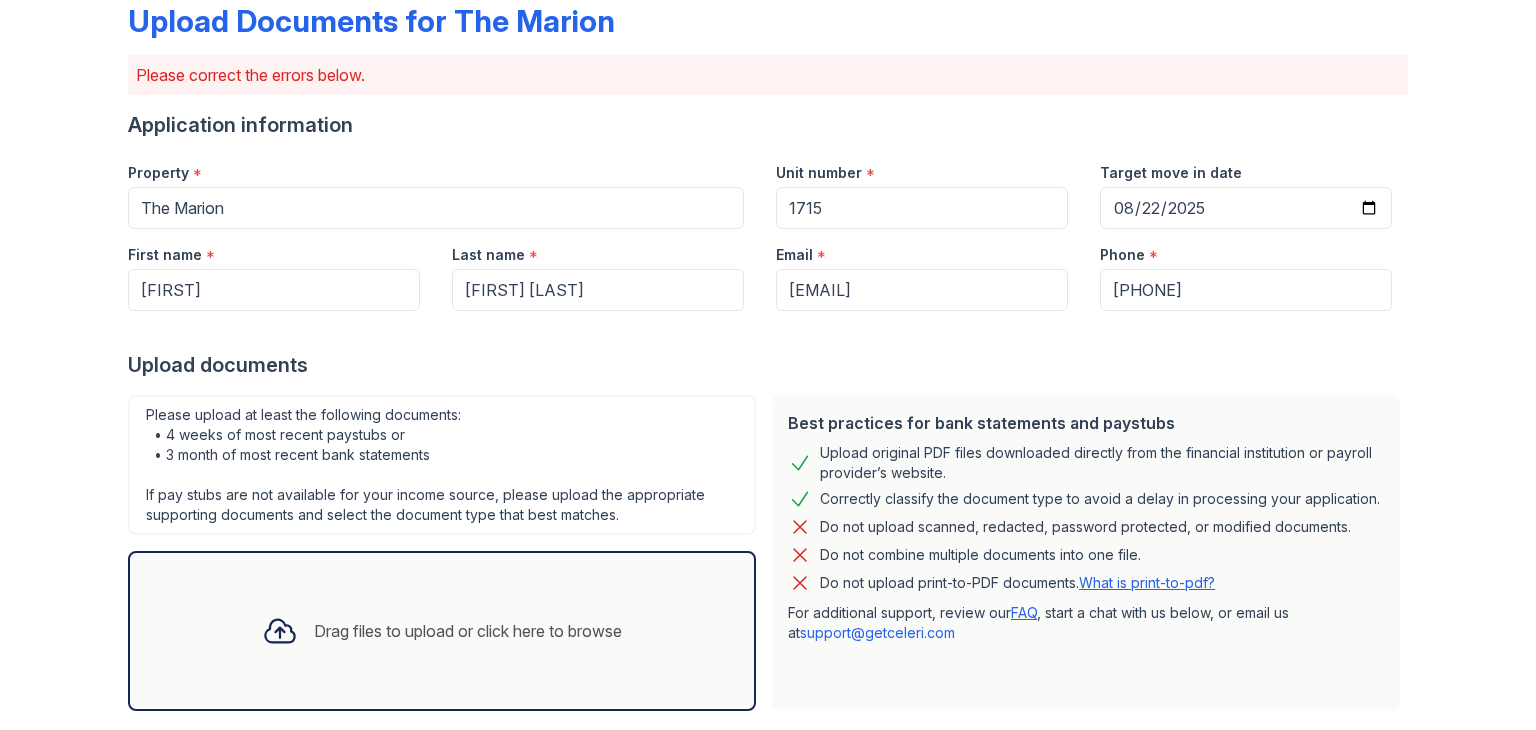 scroll, scrollTop: 118, scrollLeft: 0, axis: vertical 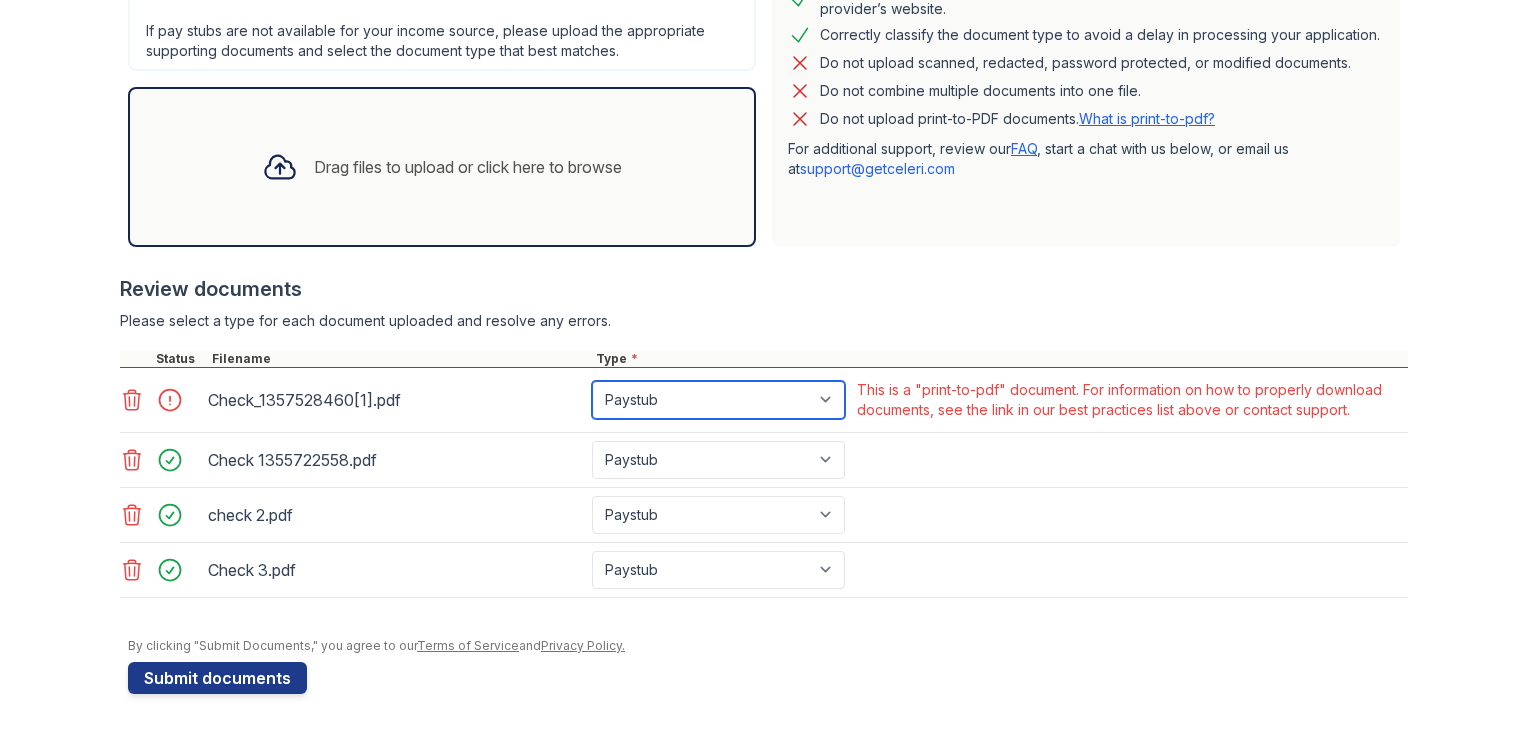 click on "Paystub
Bank Statement
Offer Letter
Tax Documents
Benefit Award Letter
Investment Account Statement
Other" at bounding box center [718, 400] 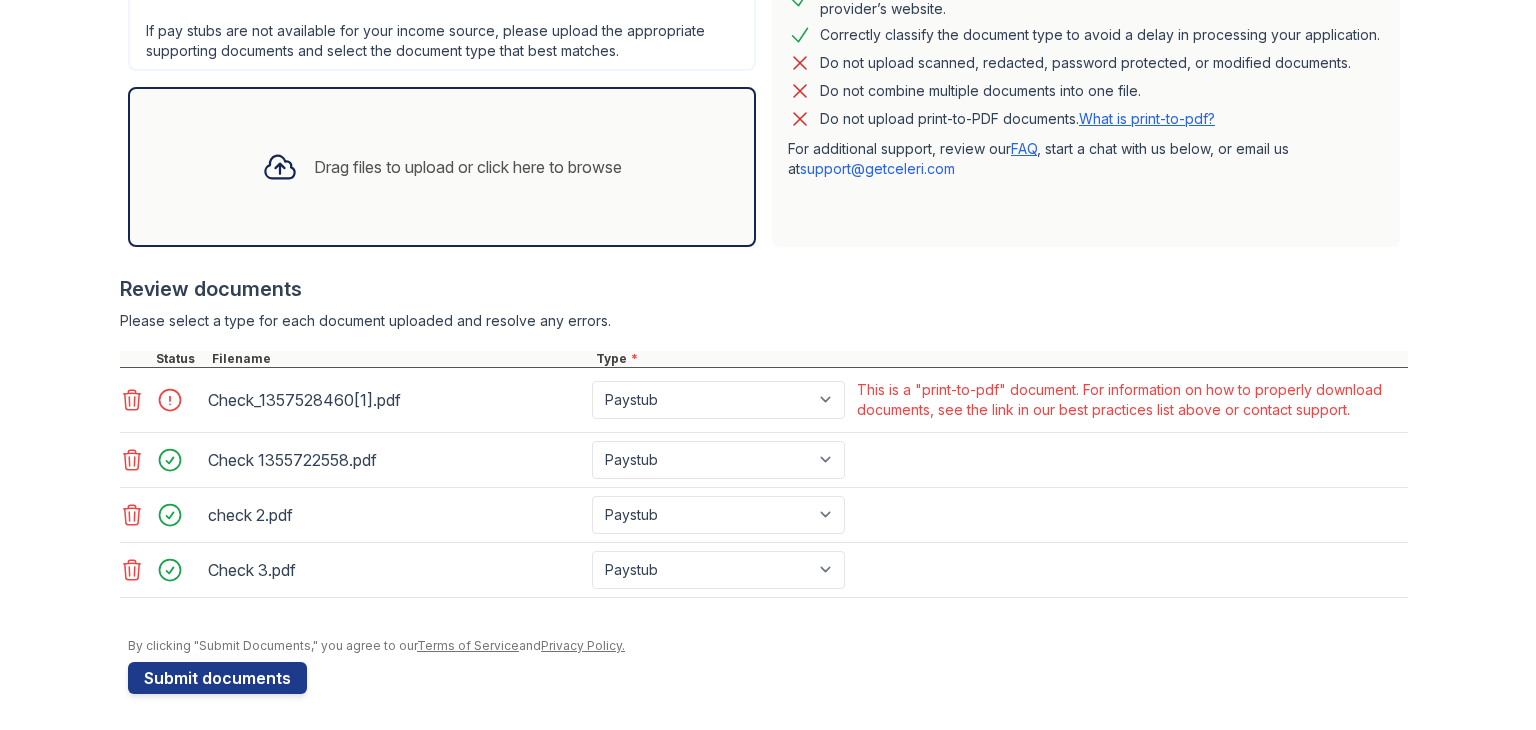 click at bounding box center (176, 400) 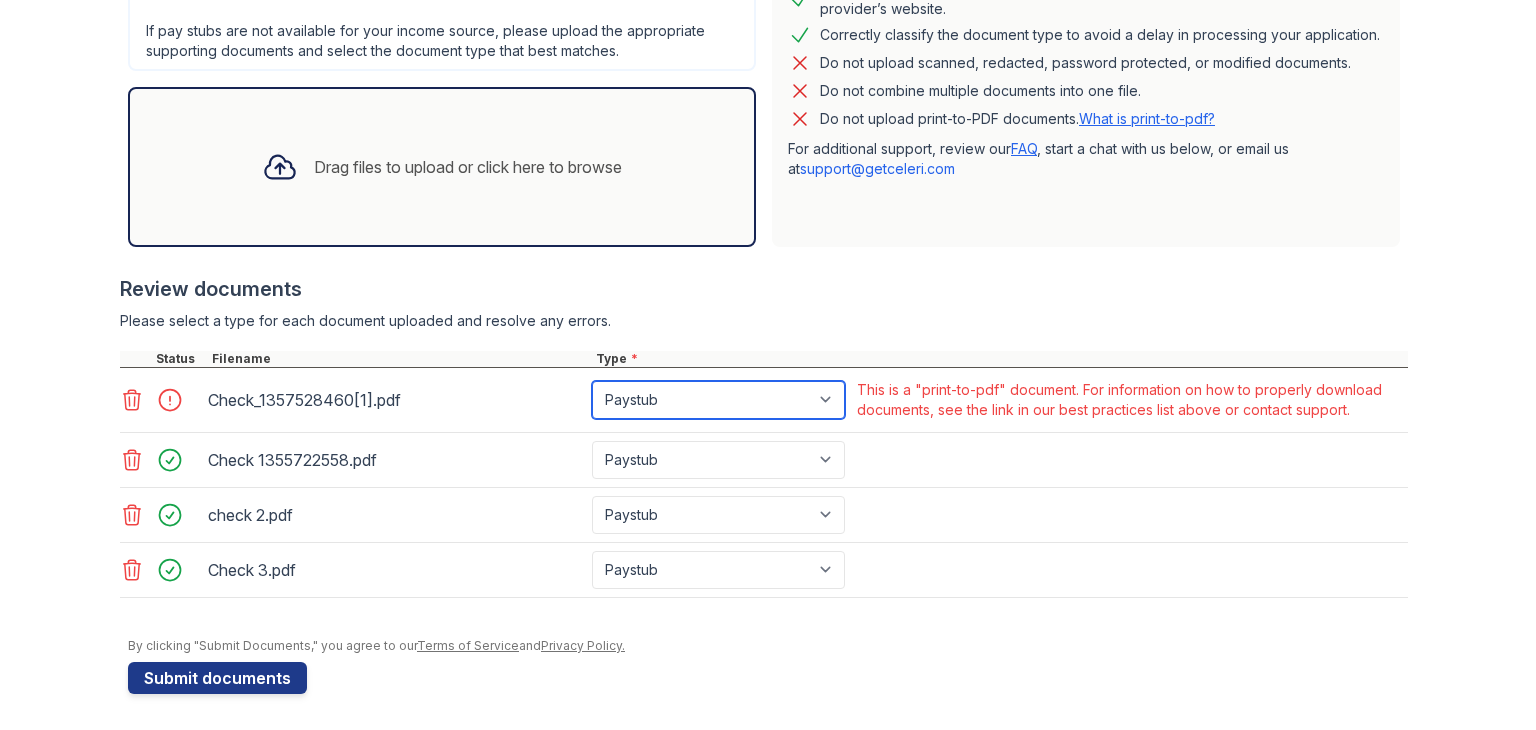 click on "Paystub
Bank Statement
Offer Letter
Tax Documents
Benefit Award Letter
Investment Account Statement
Other" at bounding box center [718, 400] 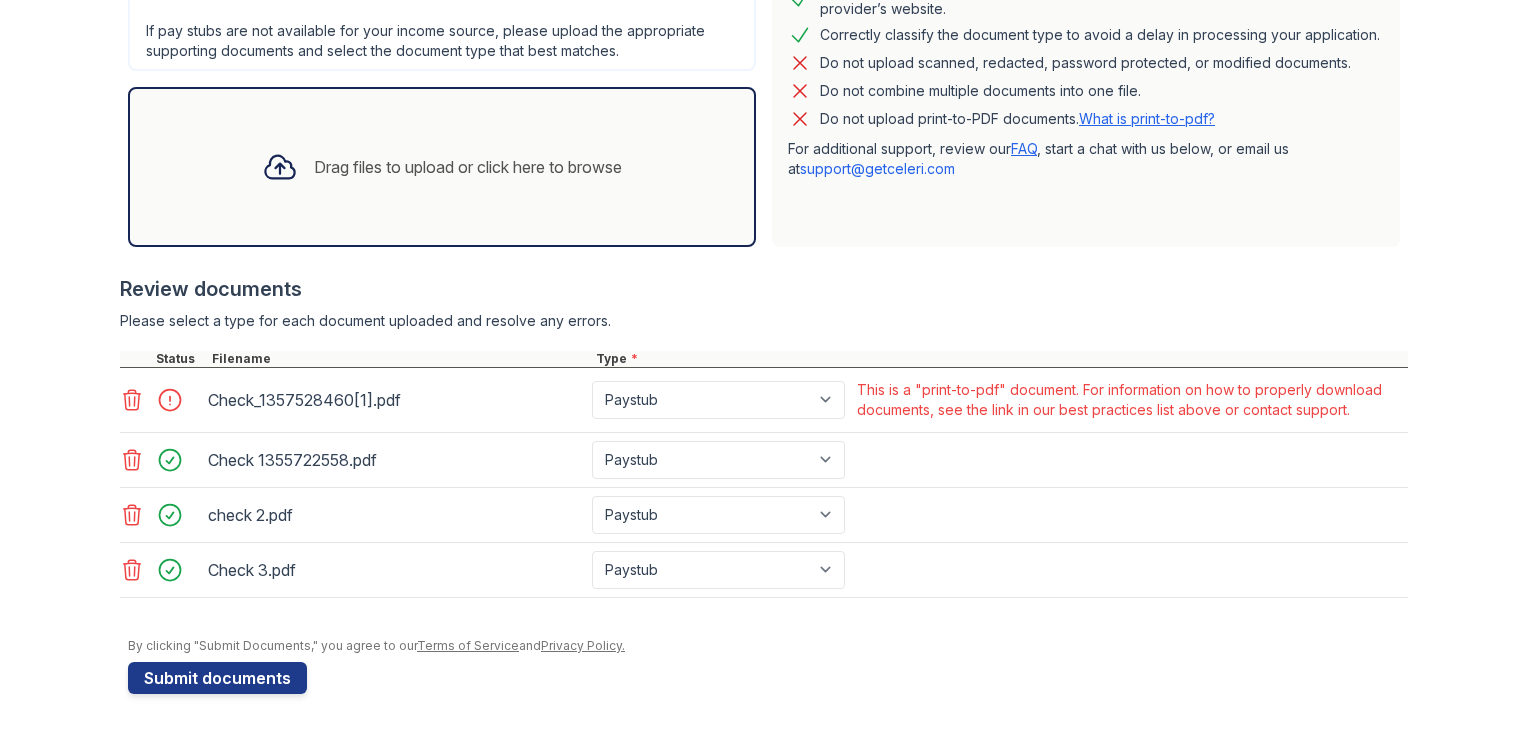click at bounding box center [134, 400] 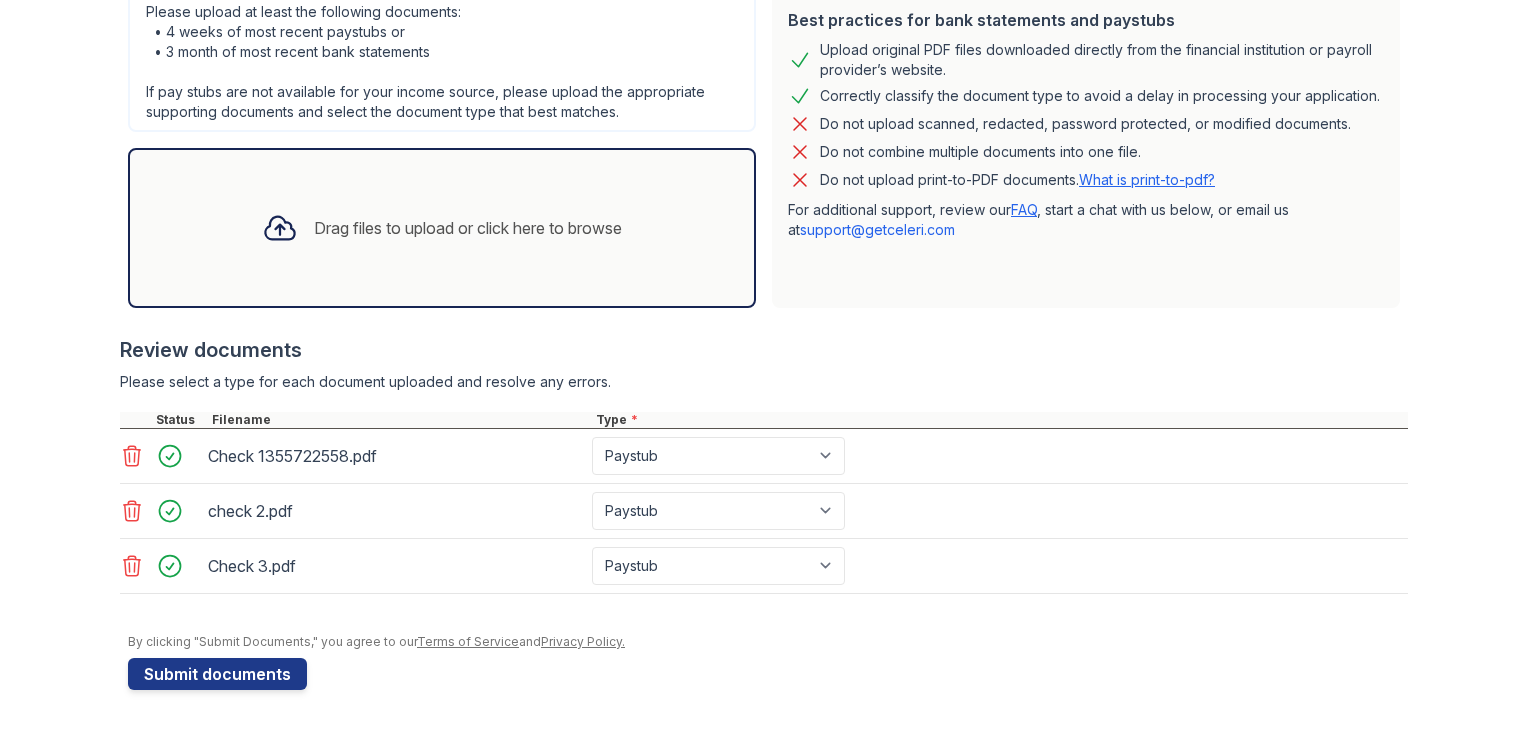 scroll, scrollTop: 512, scrollLeft: 0, axis: vertical 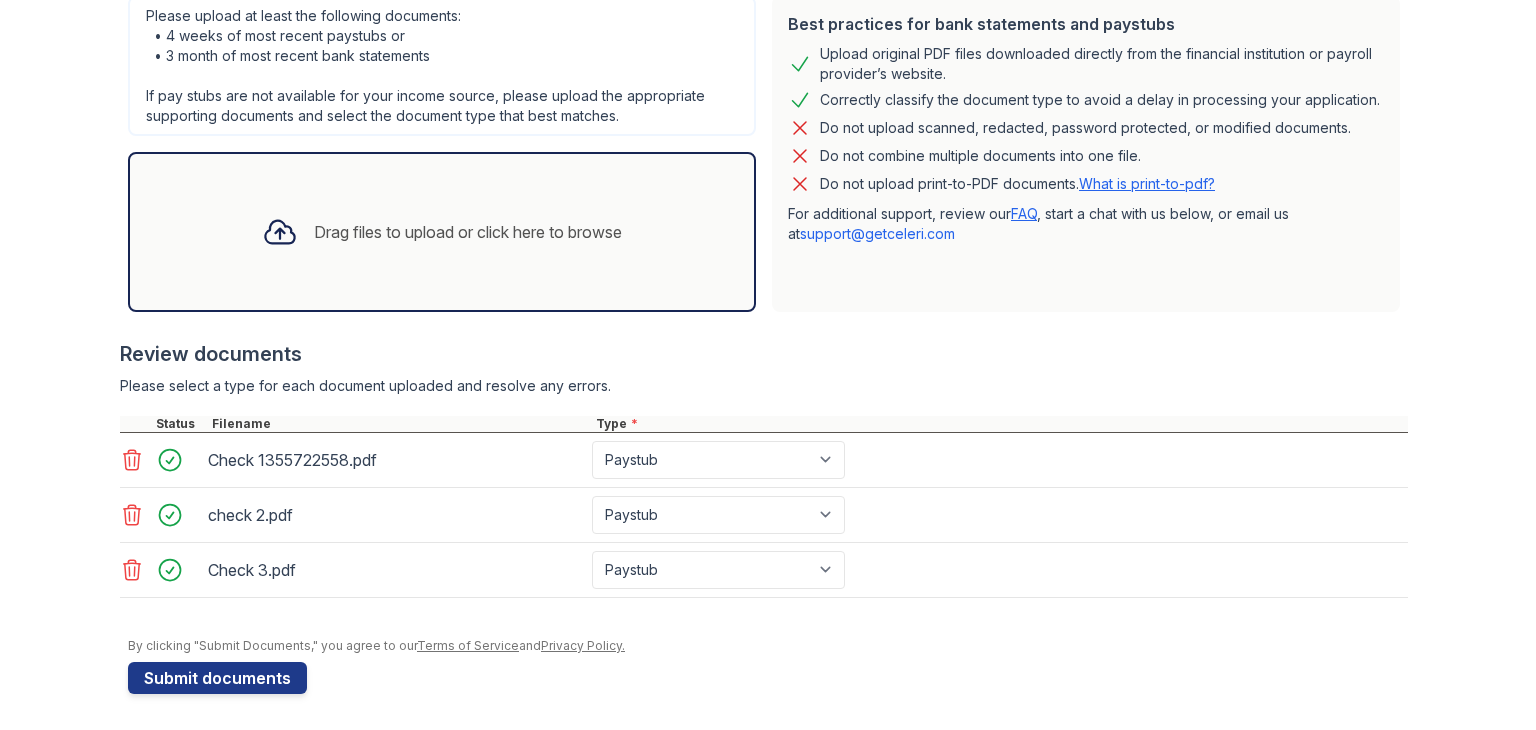 click on "Drag files to upload or click here to browse" at bounding box center (468, 232) 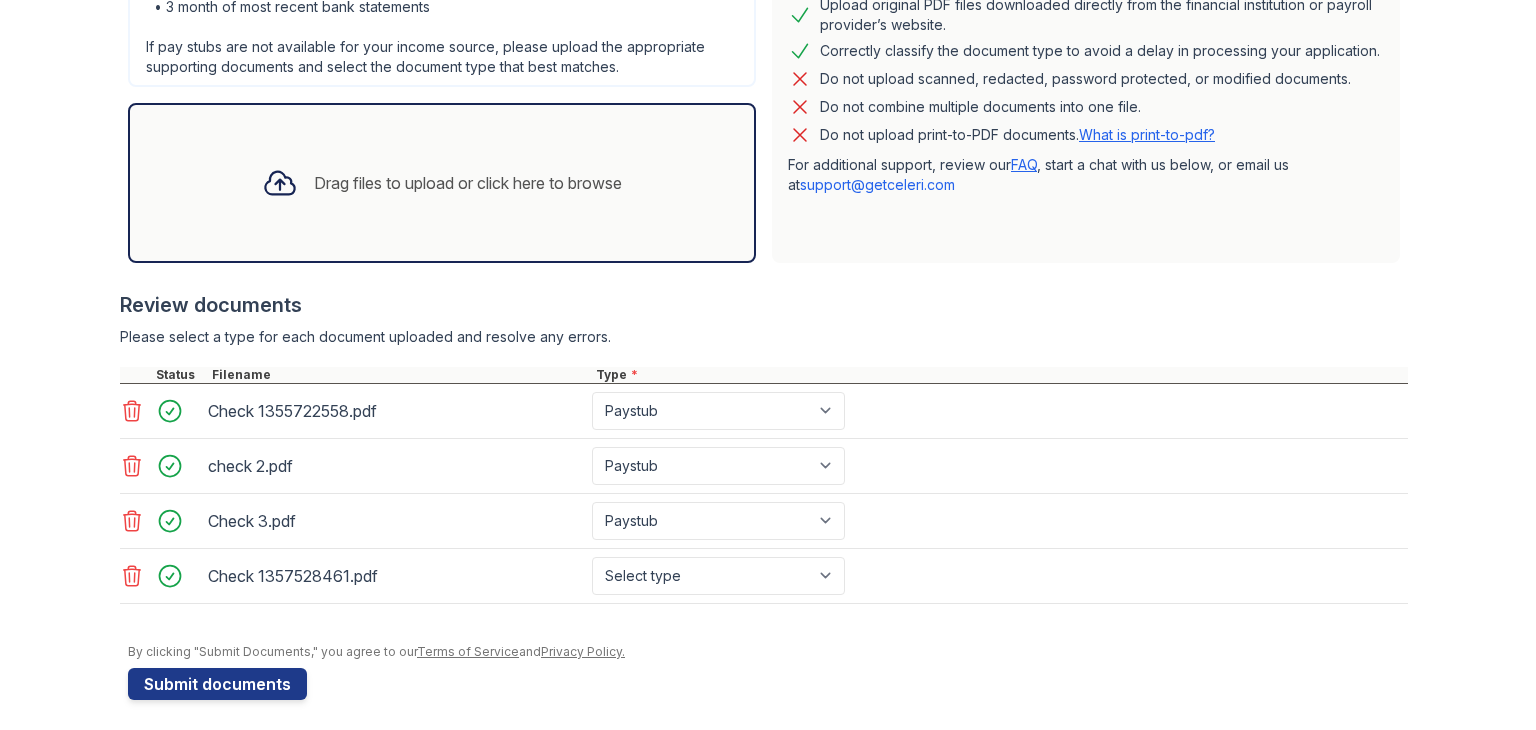scroll, scrollTop: 567, scrollLeft: 0, axis: vertical 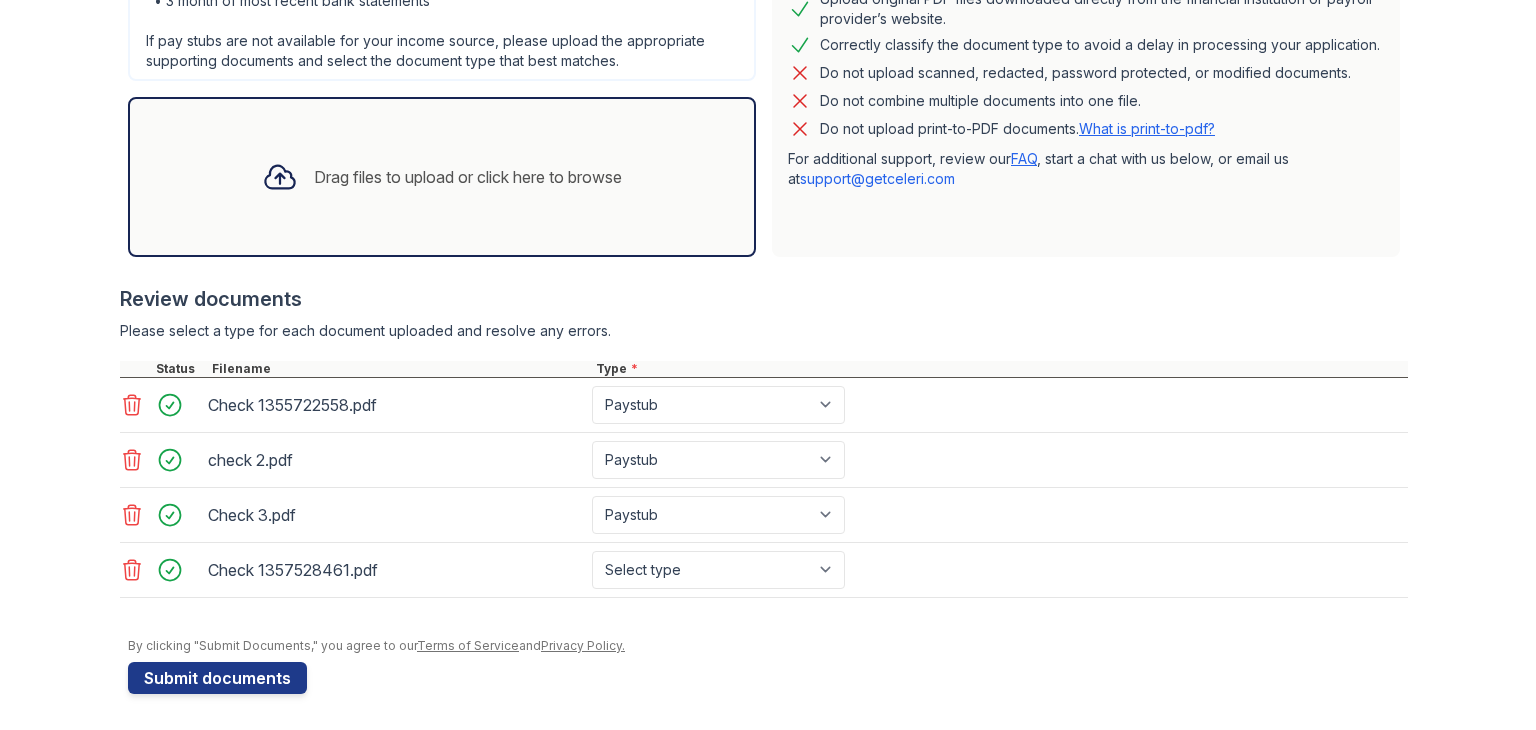 click on "Drag files to upload or click here to browse" at bounding box center [442, 177] 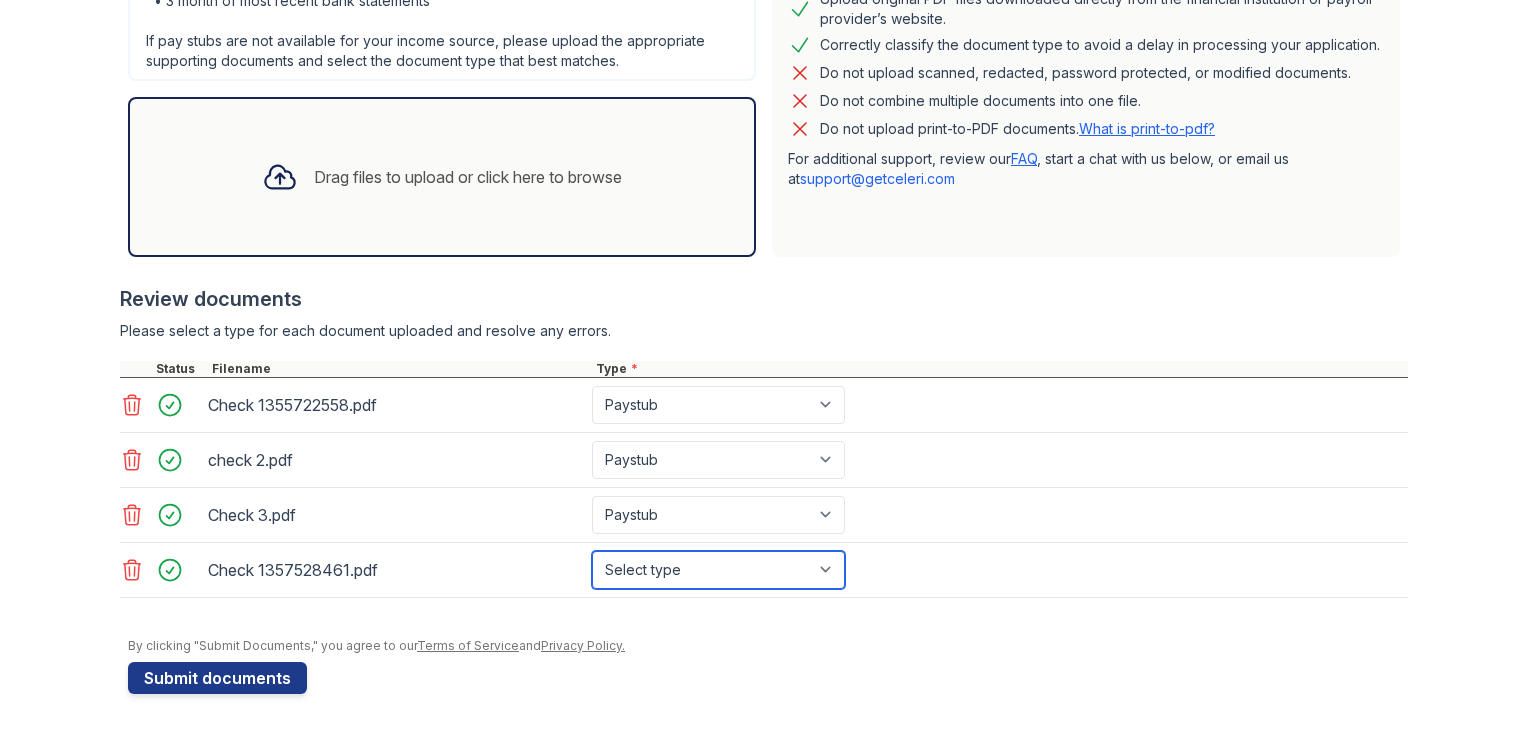 click on "Select type
Paystub
Bank Statement
Offer Letter
Tax Documents
Benefit Award Letter
Investment Account Statement
Other" at bounding box center [718, 570] 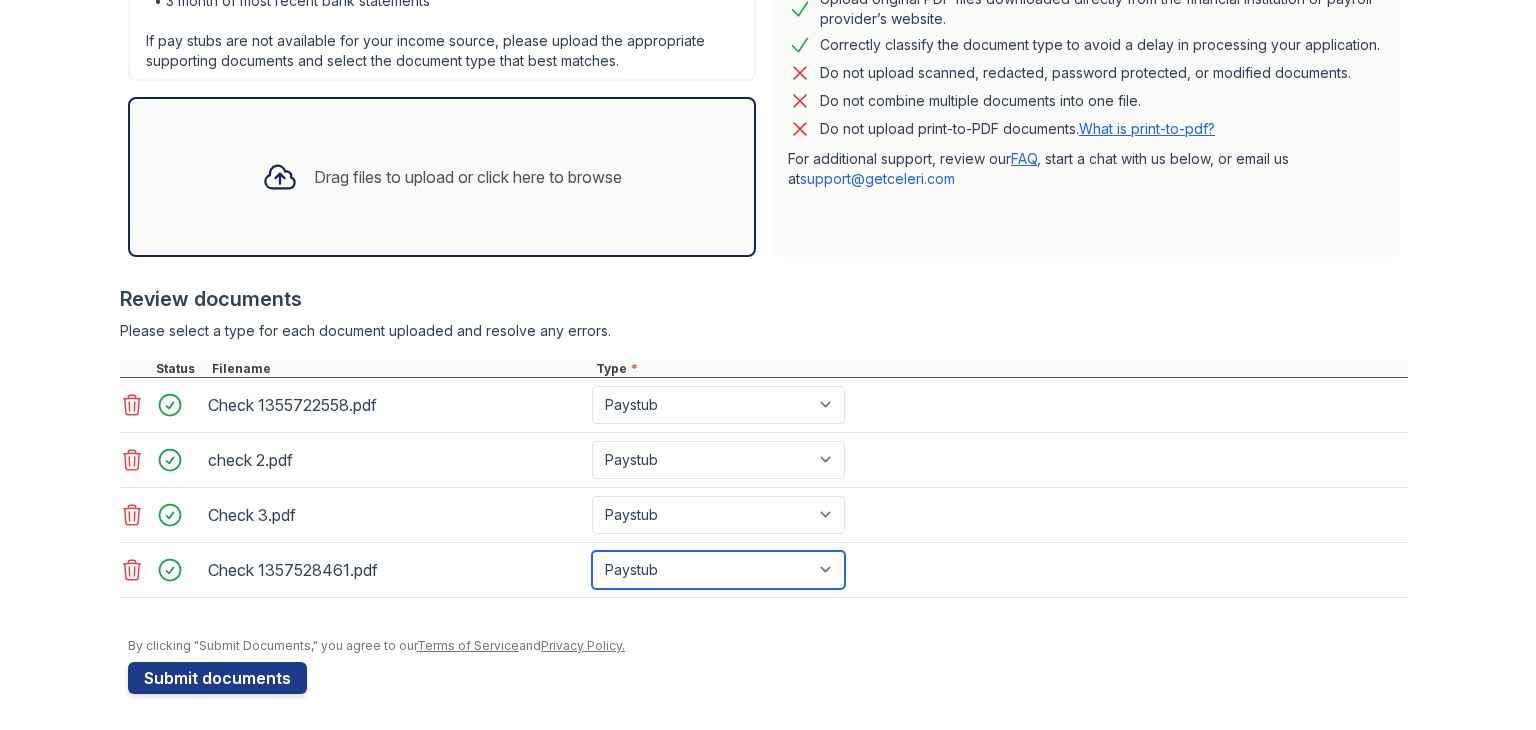 click on "Select type
Paystub
Bank Statement
Offer Letter
Tax Documents
Benefit Award Letter
Investment Account Statement
Other" at bounding box center (718, 570) 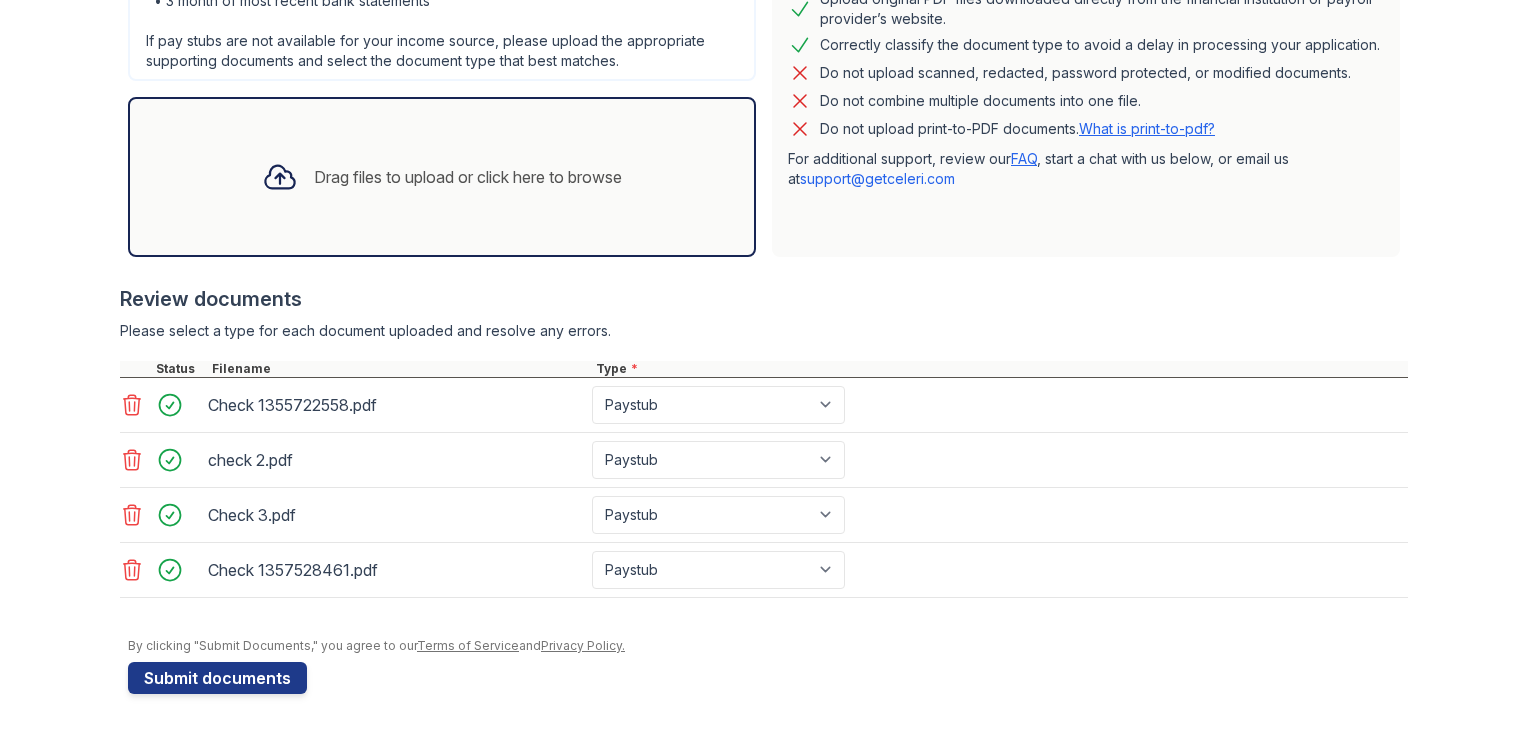 click on "Drag files to upload or click here to browse" at bounding box center [468, 177] 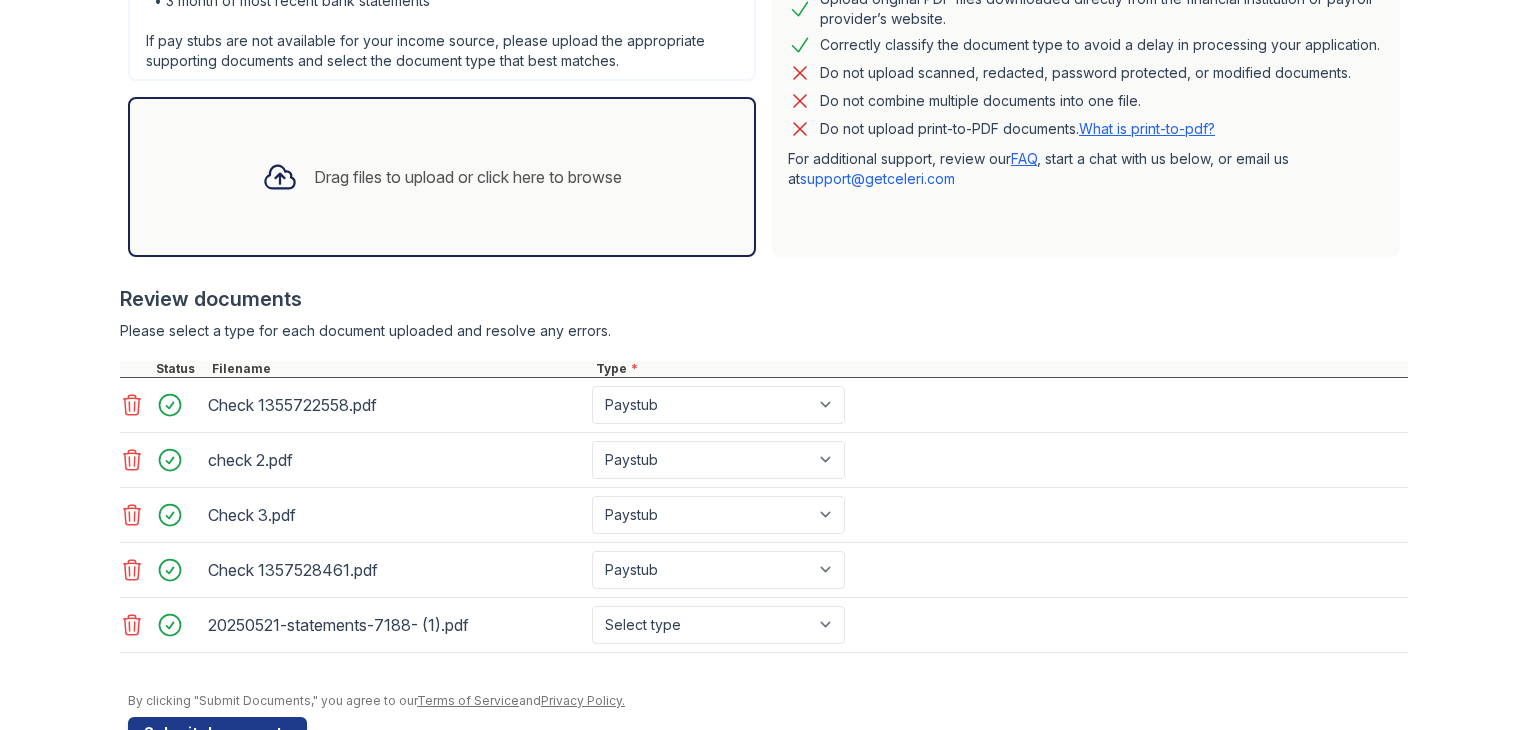 click on "Drag files to upload or click here to browse" at bounding box center (468, 177) 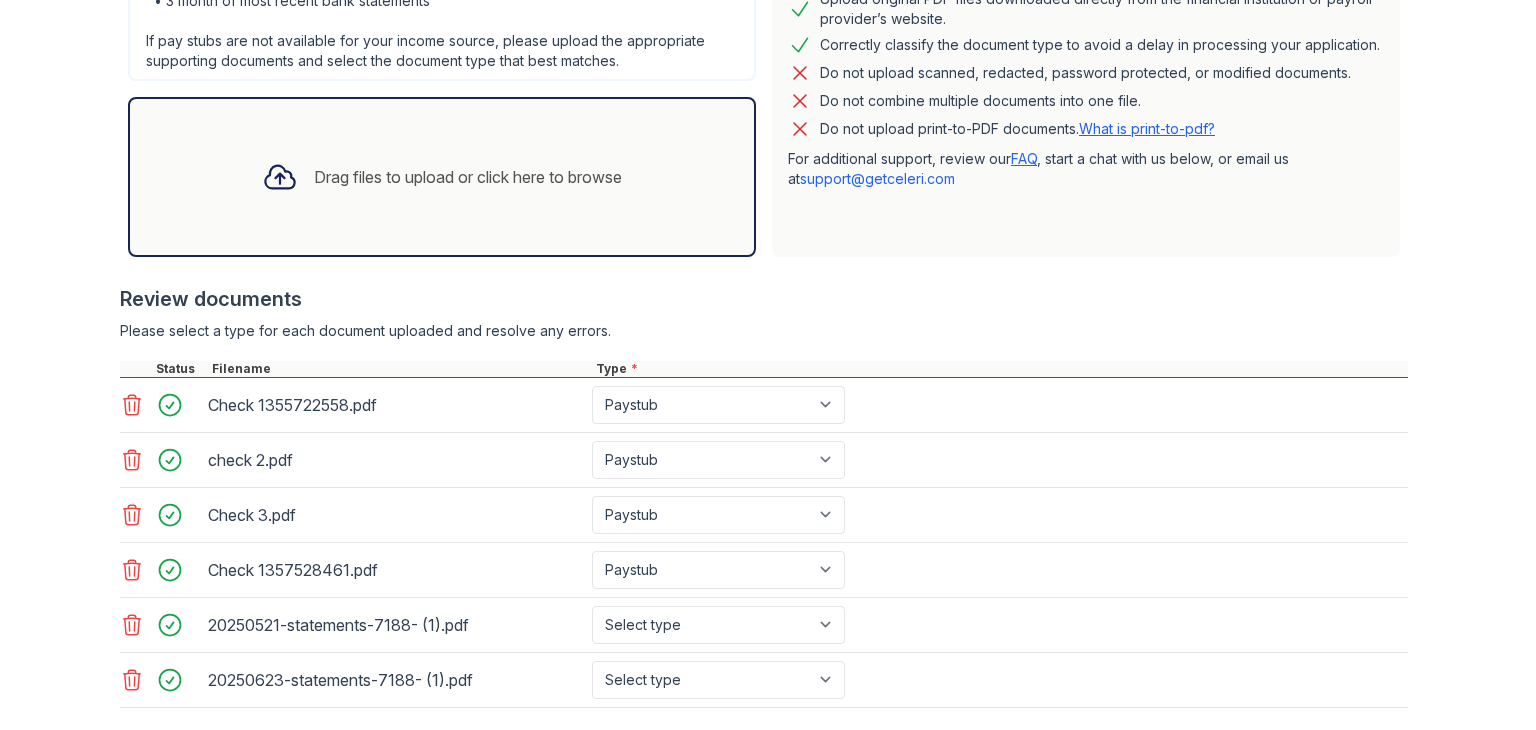 click on "Drag files to upload or click here to browse" at bounding box center (468, 177) 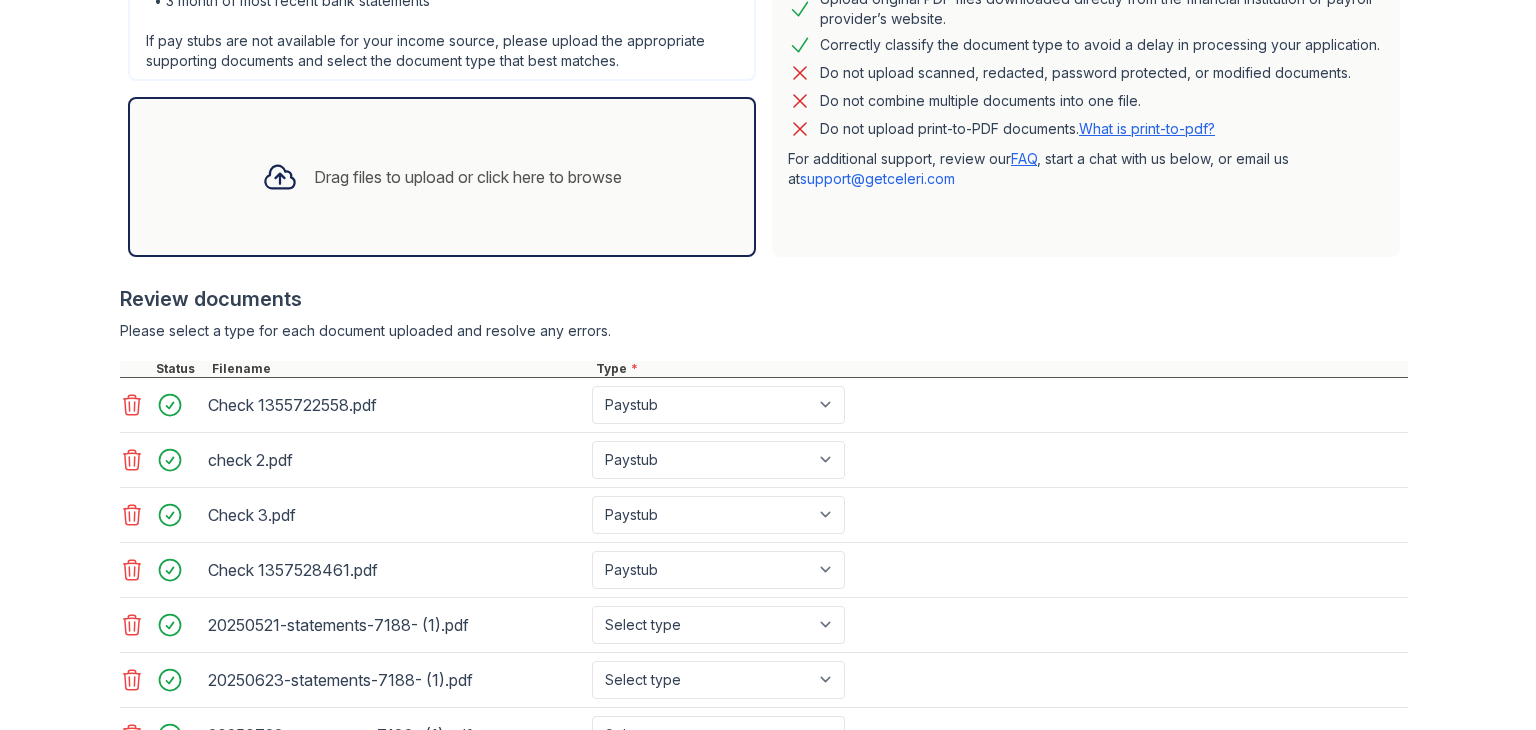 scroll, scrollTop: 730, scrollLeft: 0, axis: vertical 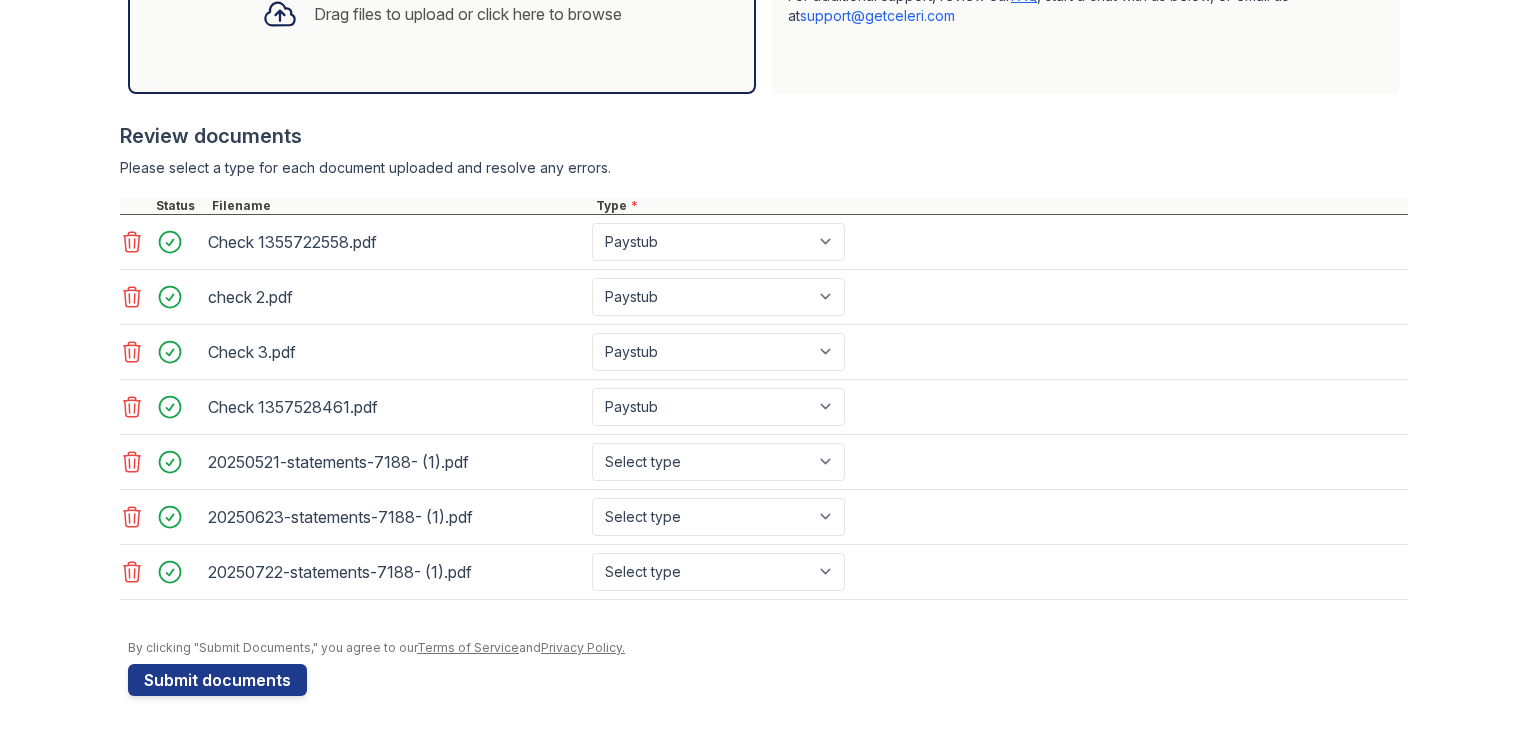 click on "Submit documents" at bounding box center [217, 680] 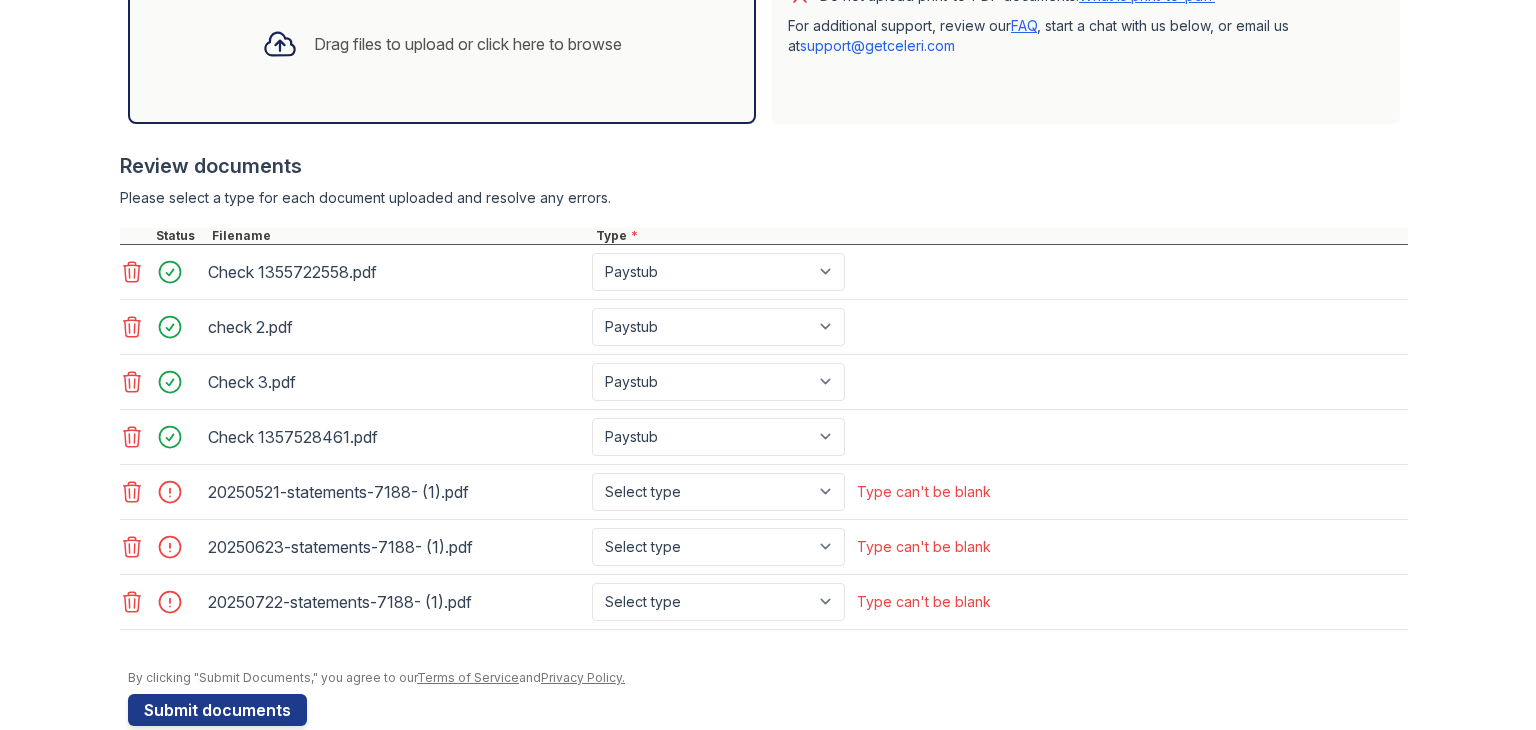 scroll, scrollTop: 730, scrollLeft: 0, axis: vertical 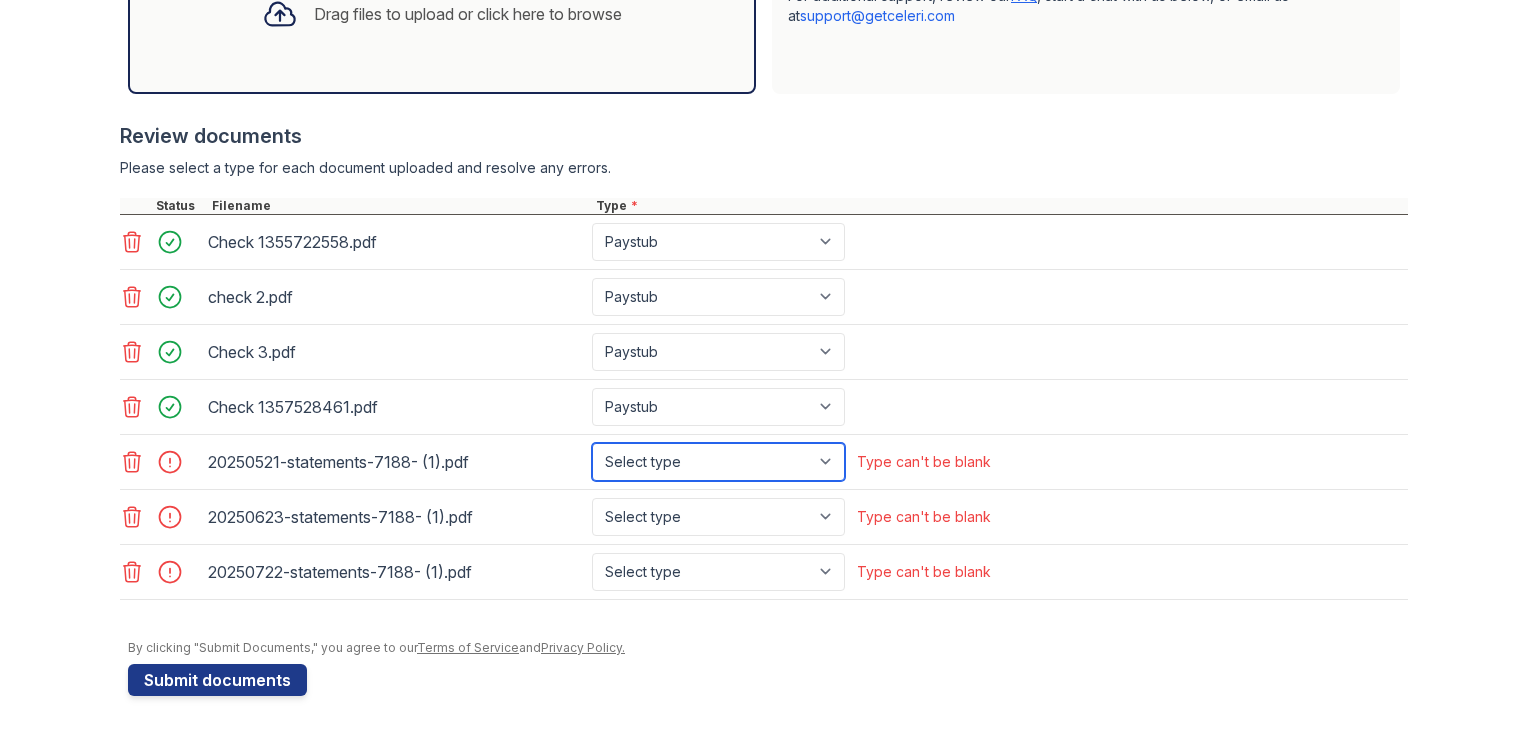 click on "Select type
Paystub
Bank Statement
Offer Letter
Tax Documents
Benefit Award Letter
Investment Account Statement
Other" at bounding box center (718, 462) 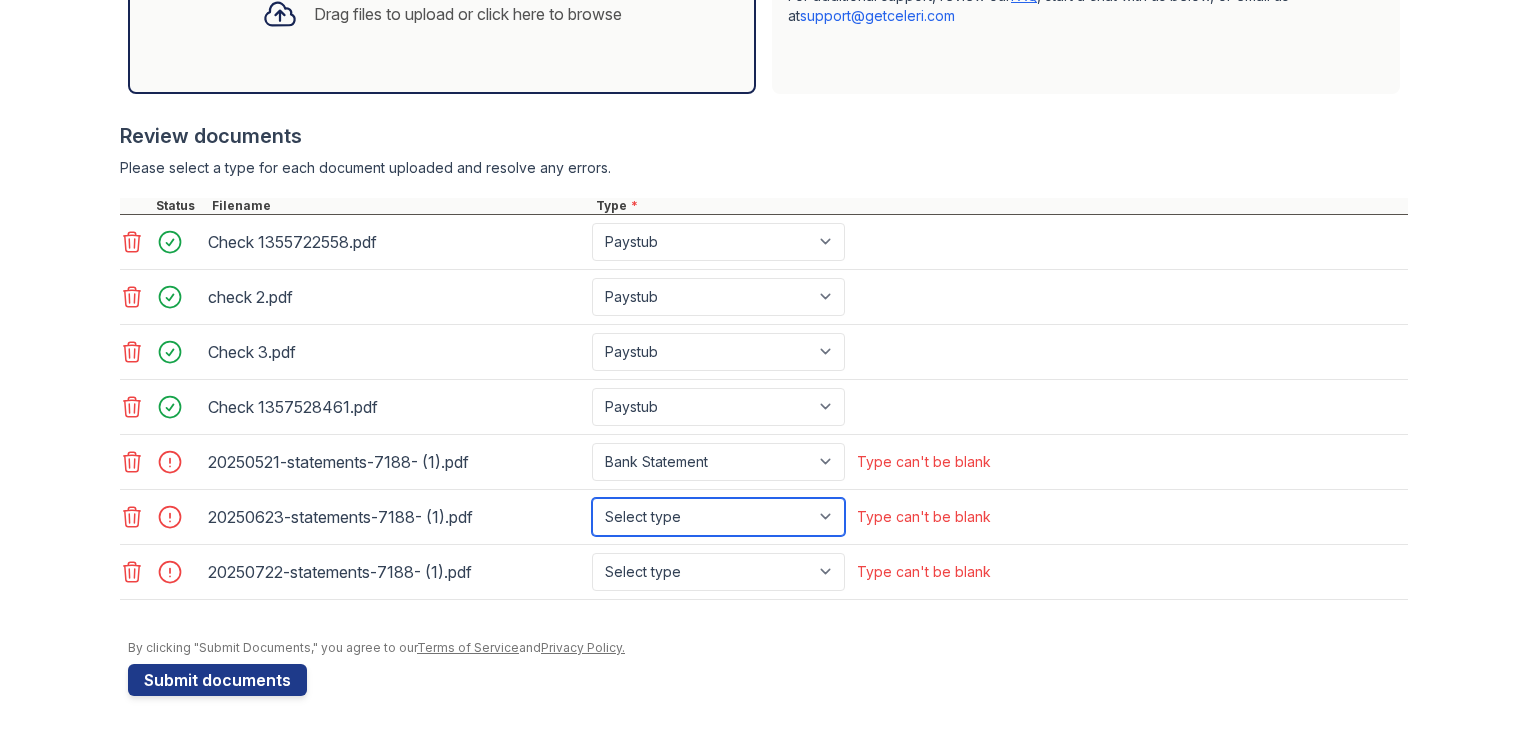 drag, startPoint x: 733, startPoint y: 506, endPoint x: 724, endPoint y: 359, distance: 147.27525 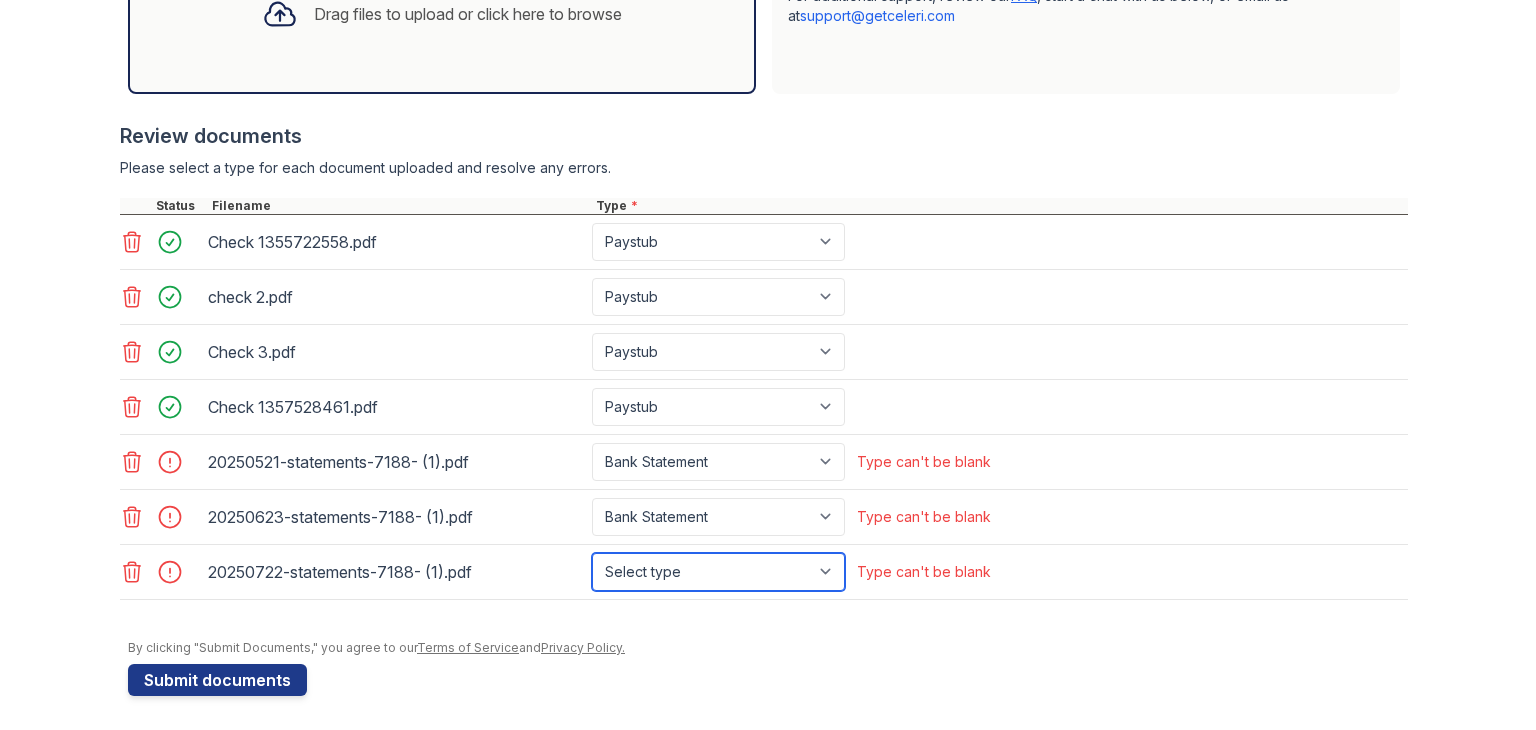 click on "Select type
Paystub
Bank Statement
Offer Letter
Tax Documents
Benefit Award Letter
Investment Account Statement
Other" at bounding box center (718, 572) 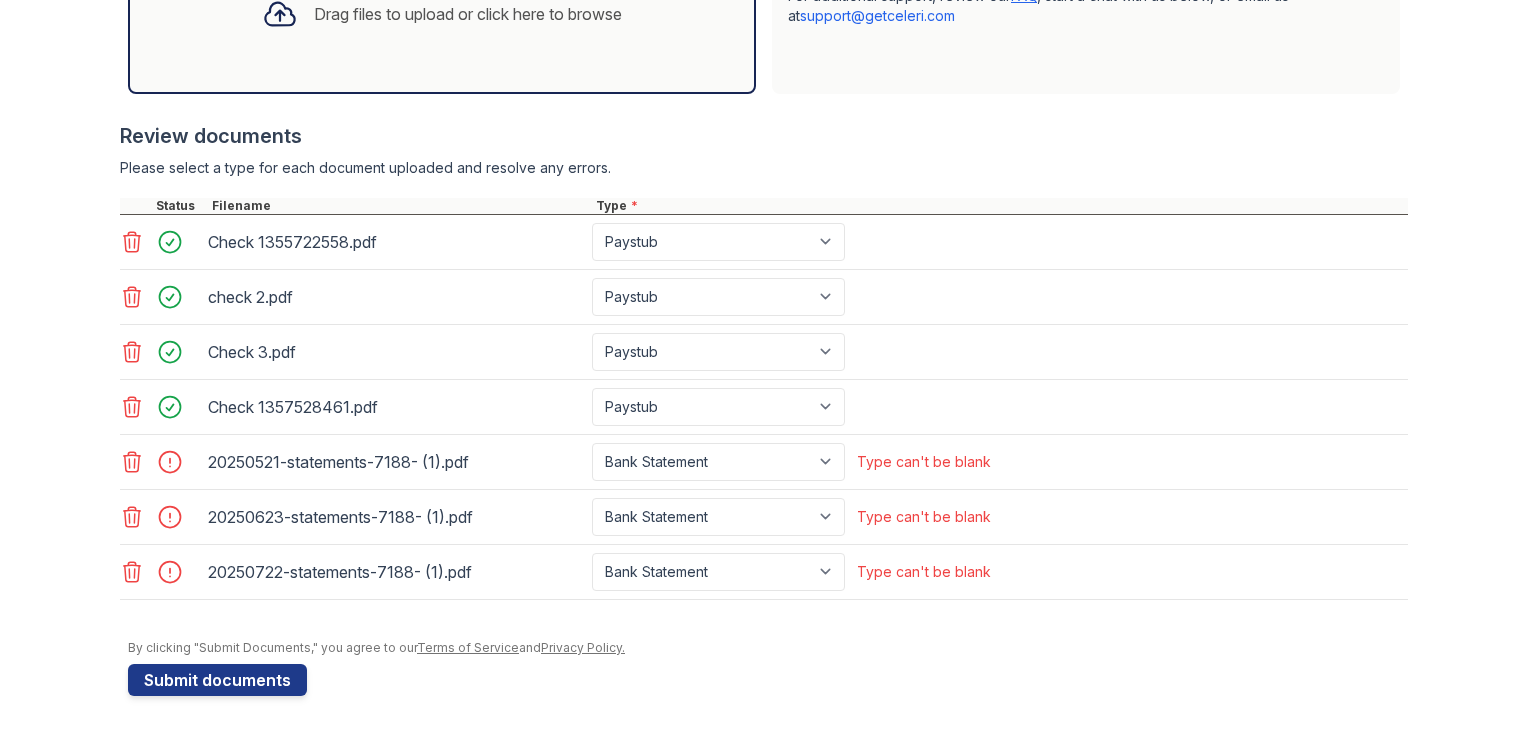 click on "Upload Documents for
The Marion
Please correct the errors below.
Application information
Property
*
The Marion
Unit number
*
1715
Target move in date
2025-08-22
First name
*
Esther
Last name
*
Adu Gyamfi
Email
*
estheradugyamfi57@gmail.com
Phone
*
+12144148119
Upload documents
Best practices for bank statements and paystubs
Upload original PDF files downloaded directly from the financial institution or payroll provider’s website.
Correctly classify the document type to avoid a delay in processing your application.
Do not upload scanned, redacted, password protected, or modified documents.
Do not combine multiple documents into one file.
Do not upload print-to-PDF documents.
What is print-to-pdf?" at bounding box center [768, -9] 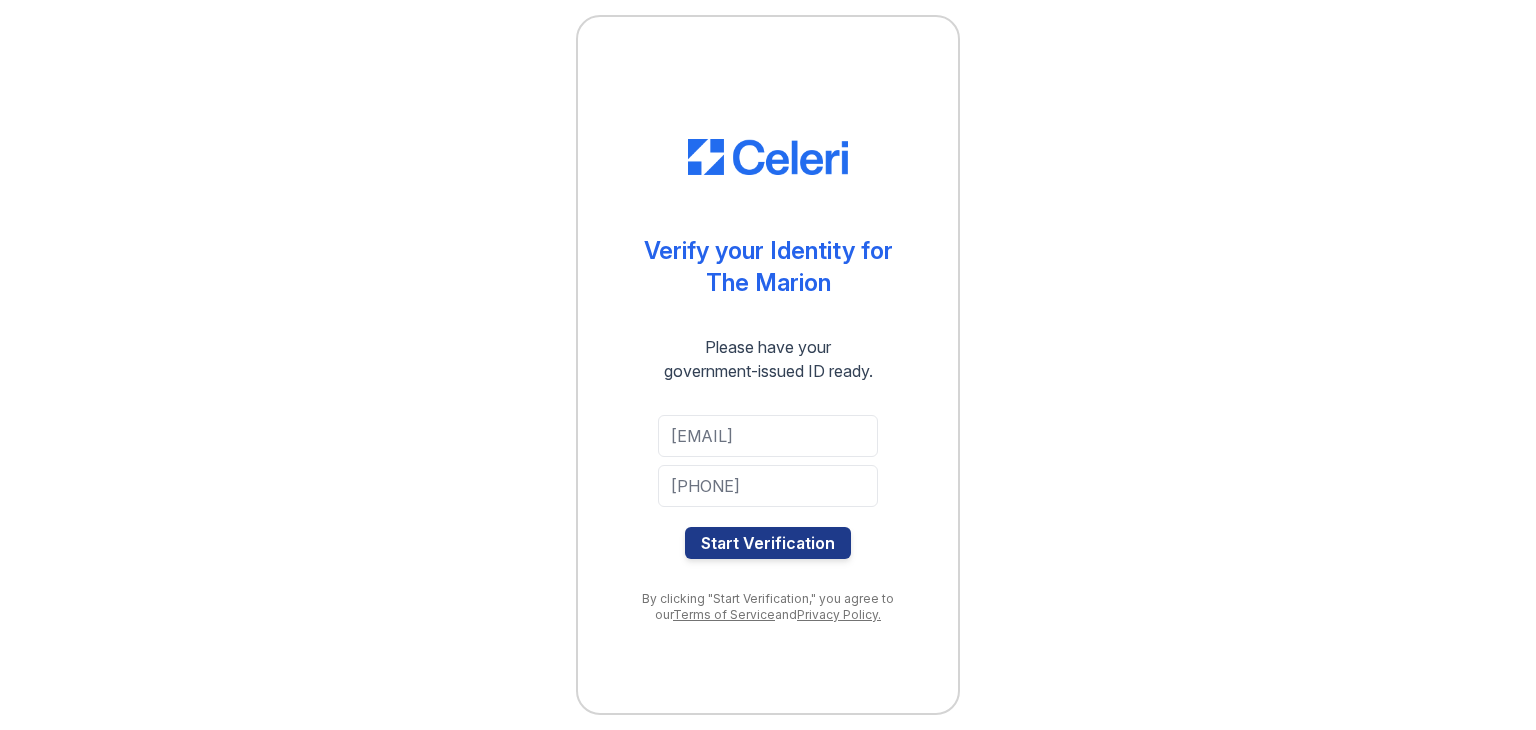 scroll, scrollTop: 0, scrollLeft: 0, axis: both 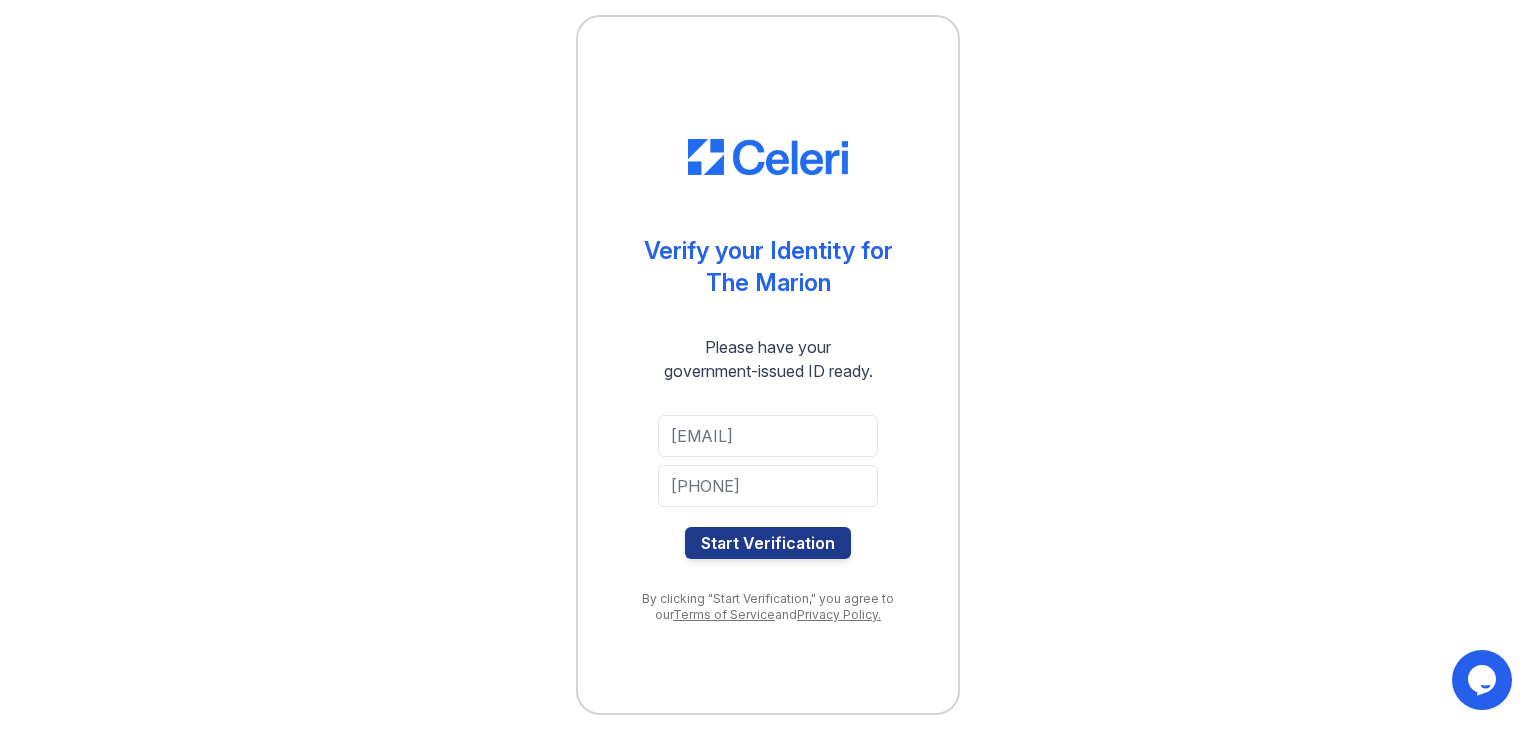 click on "Start Verification" at bounding box center (768, 543) 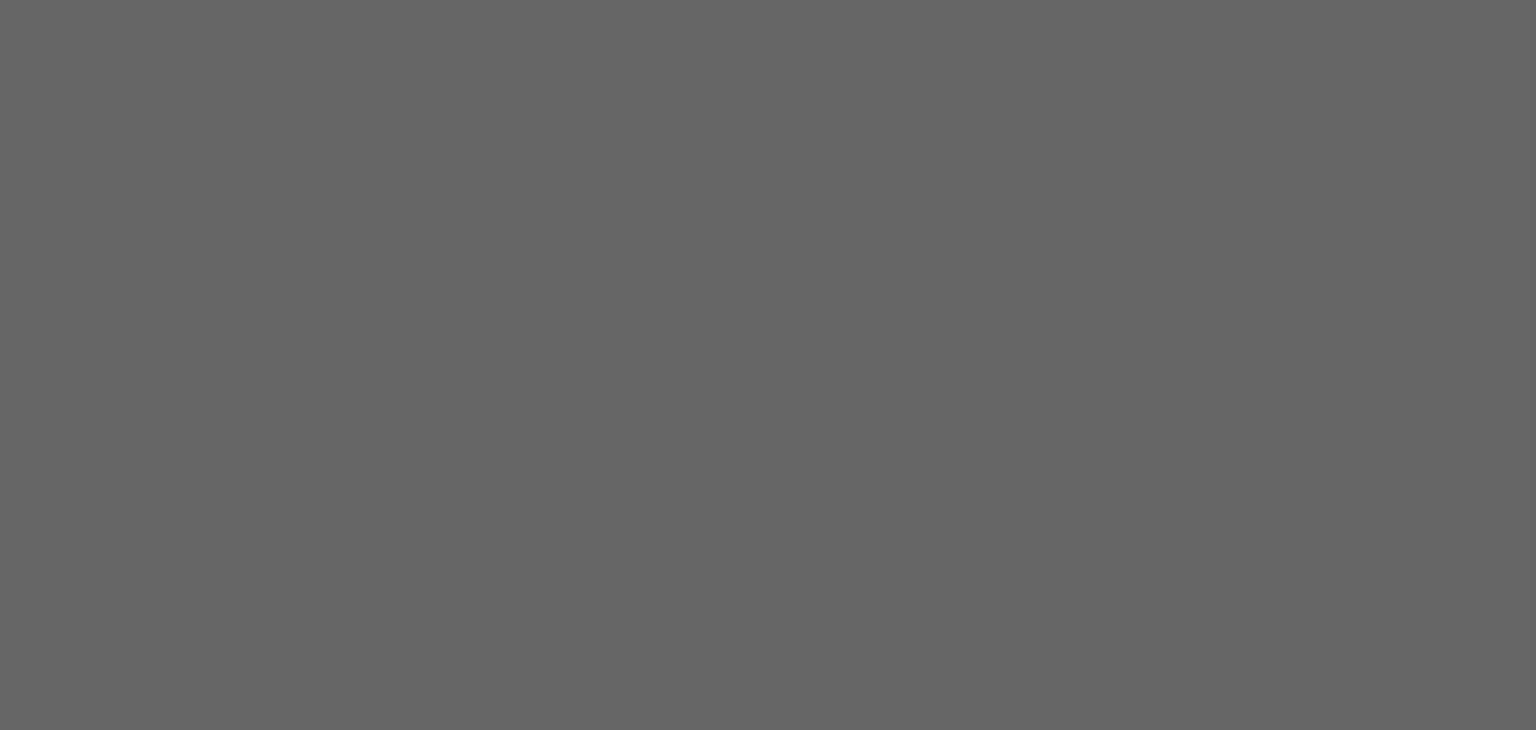 scroll, scrollTop: 0, scrollLeft: 0, axis: both 